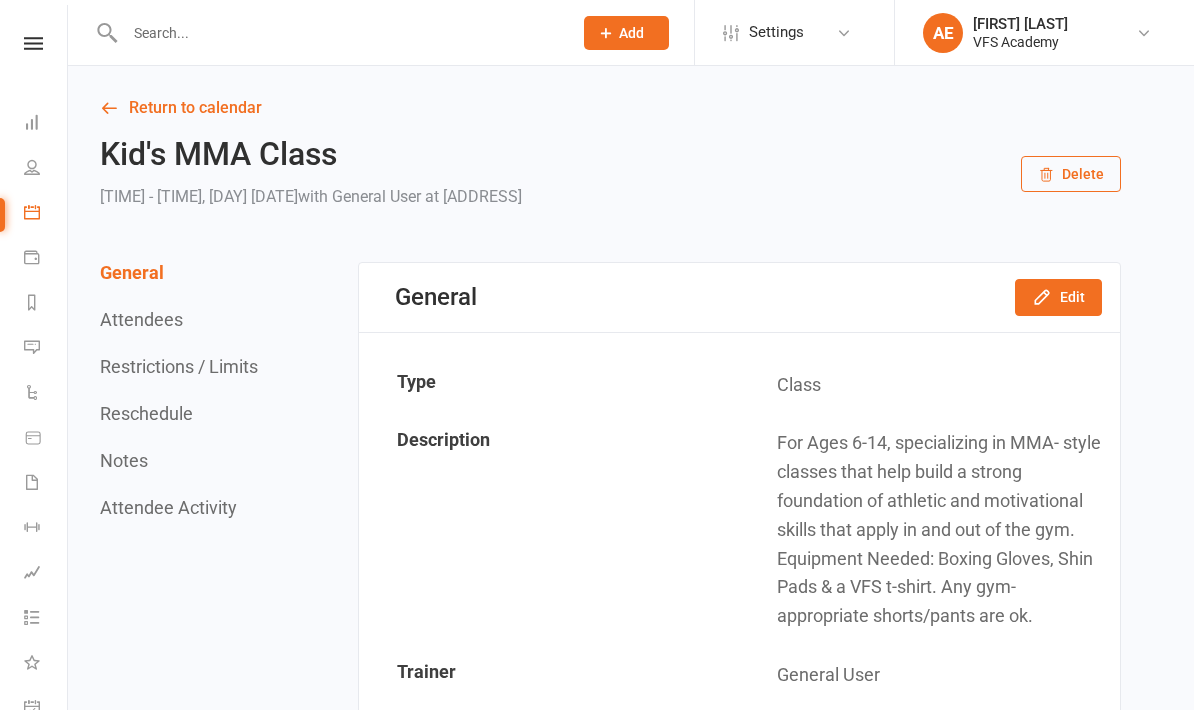 scroll, scrollTop: 0, scrollLeft: 0, axis: both 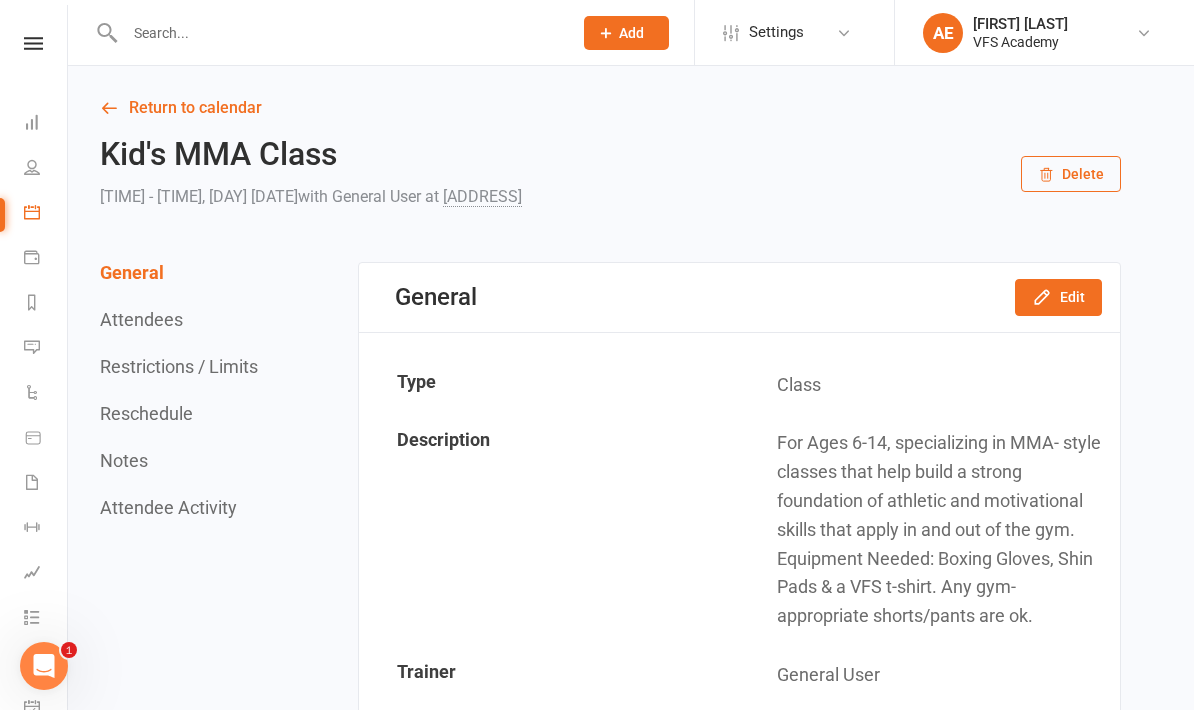 click at bounding box center (33, 43) 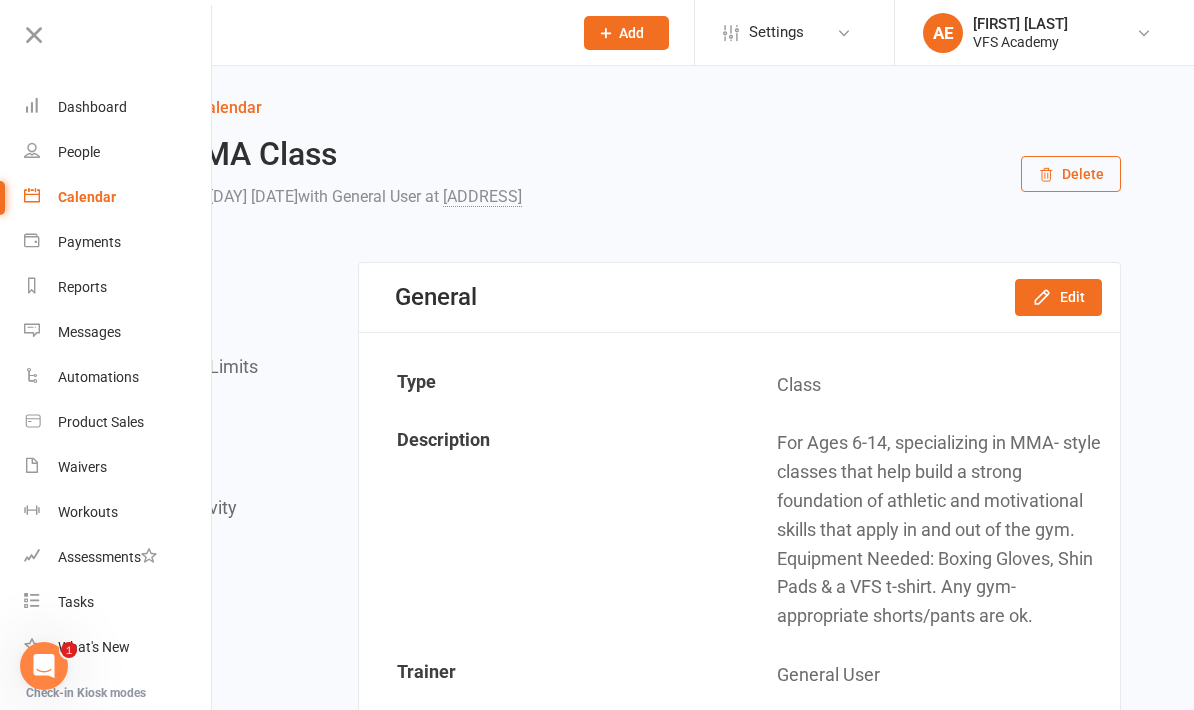 click on "Calendar" at bounding box center [87, 197] 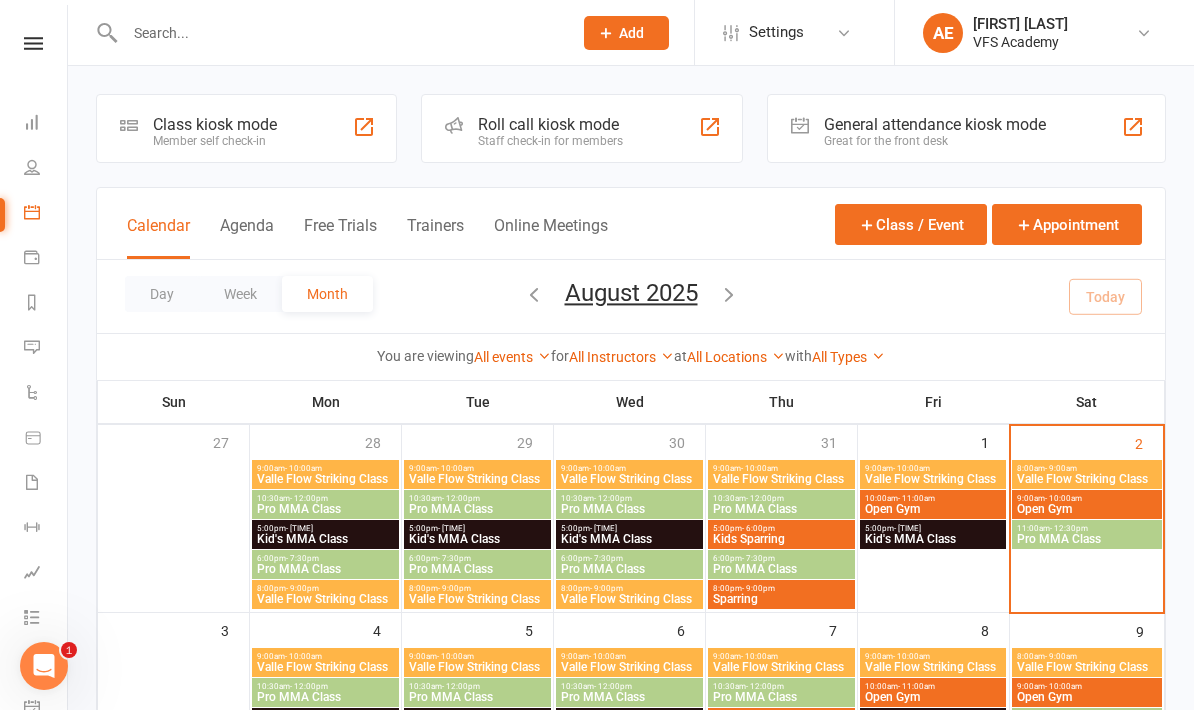 click on "Class kiosk mode" at bounding box center (215, 124) 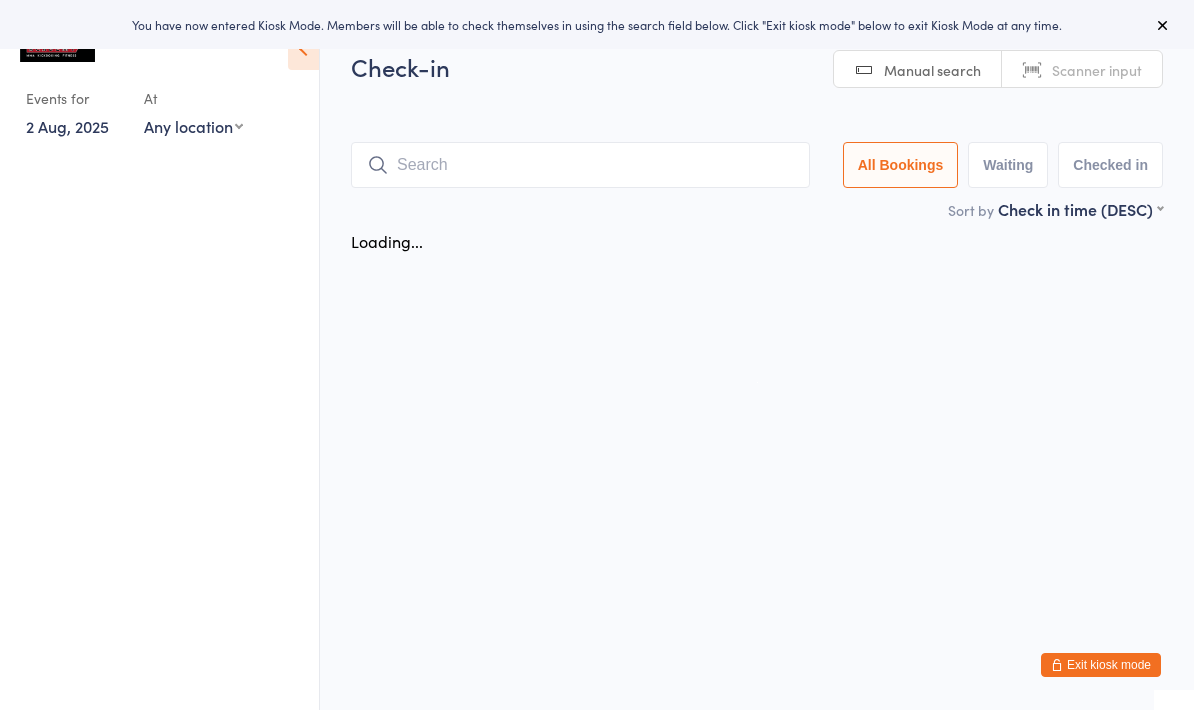 scroll, scrollTop: 0, scrollLeft: 0, axis: both 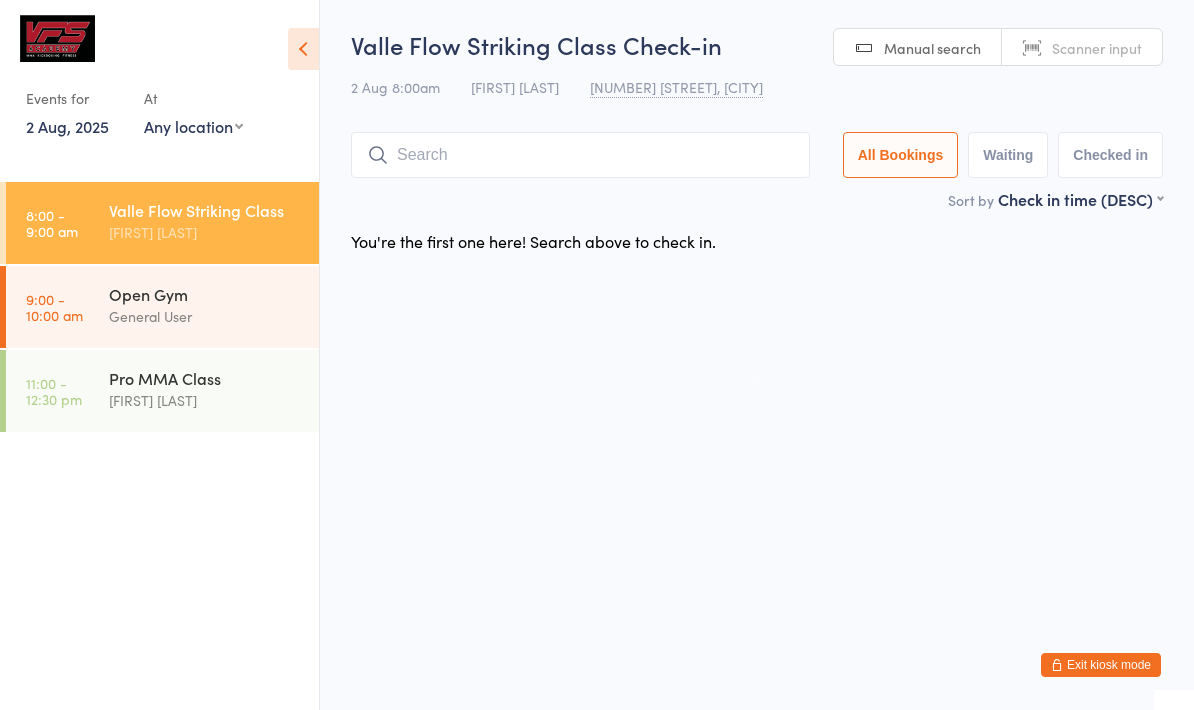 click at bounding box center (580, 155) 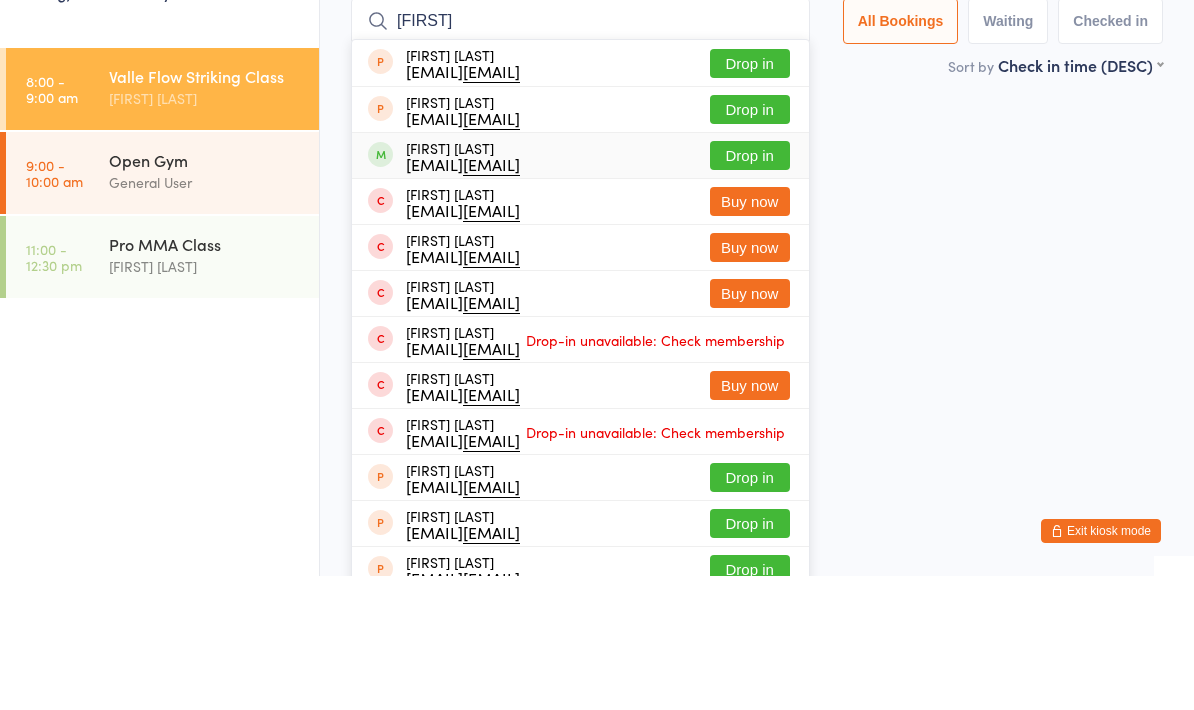 type on "[FIRST]" 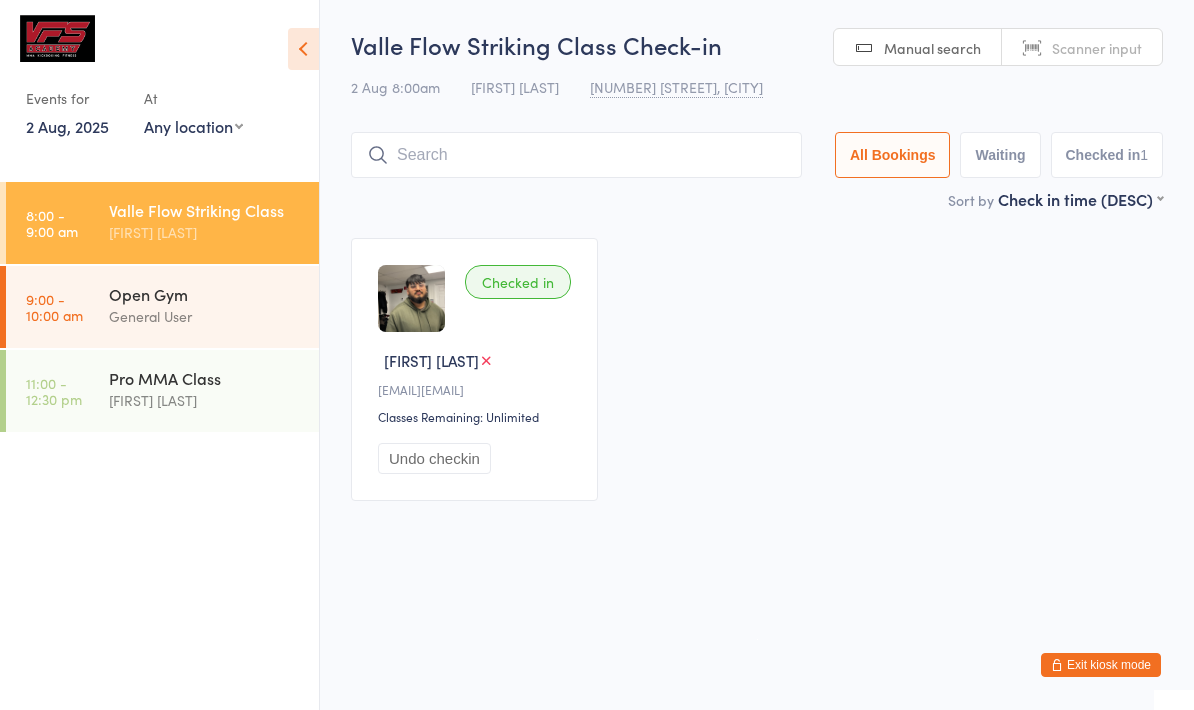 click on "Exit kiosk mode" at bounding box center (1101, 665) 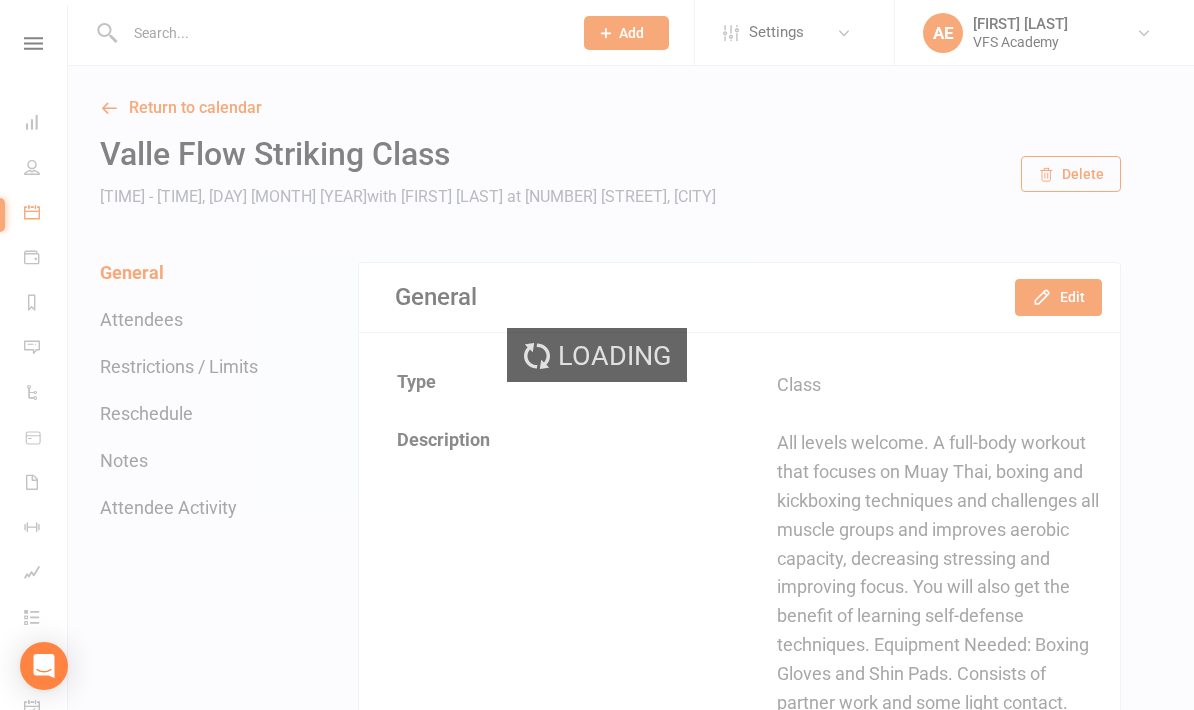 scroll, scrollTop: 0, scrollLeft: 0, axis: both 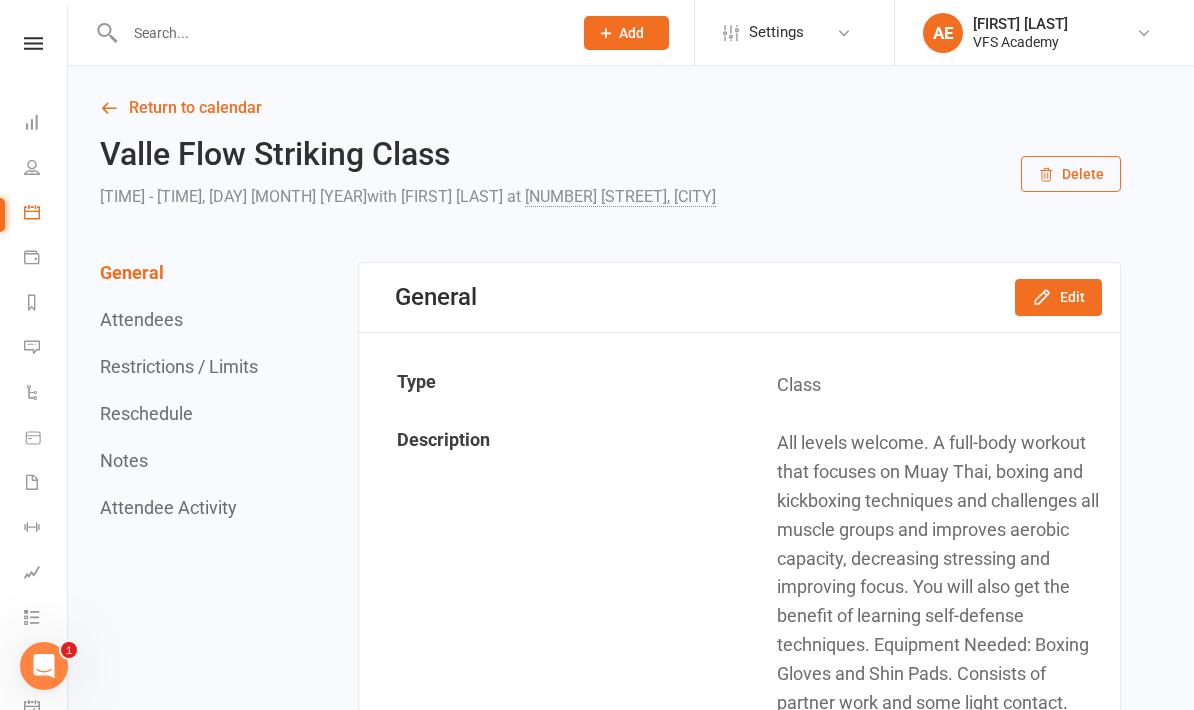 click at bounding box center [338, 33] 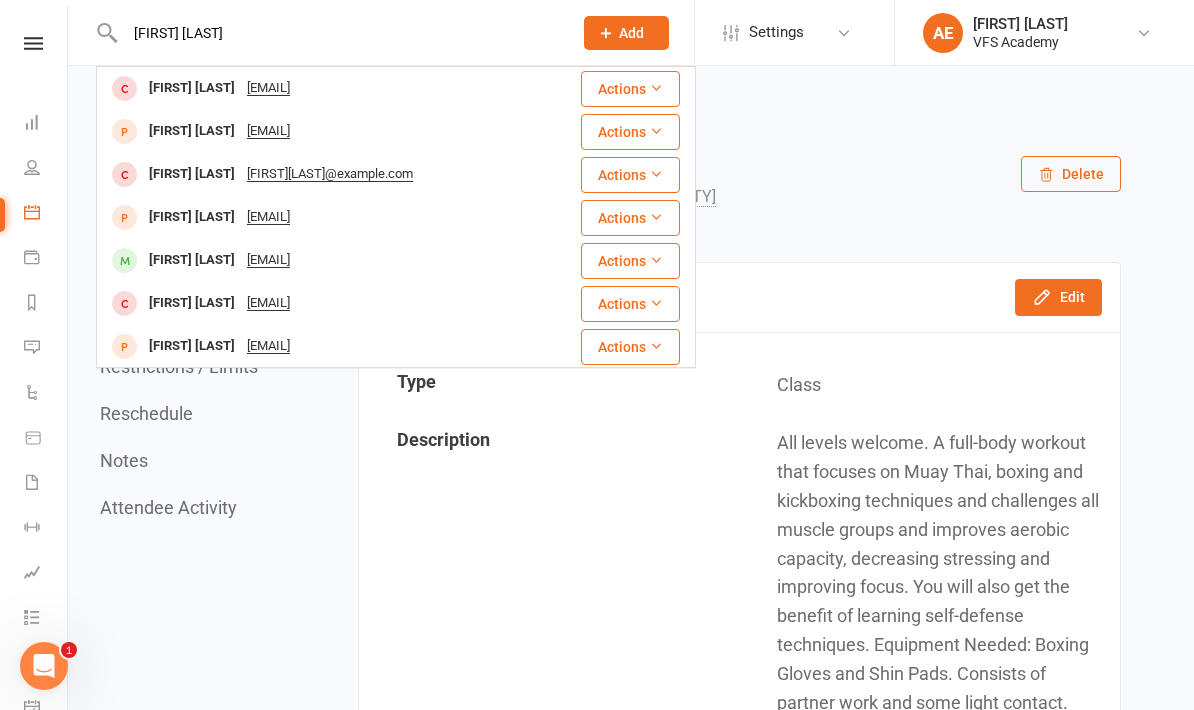 type on "[FIRST] [LAST]" 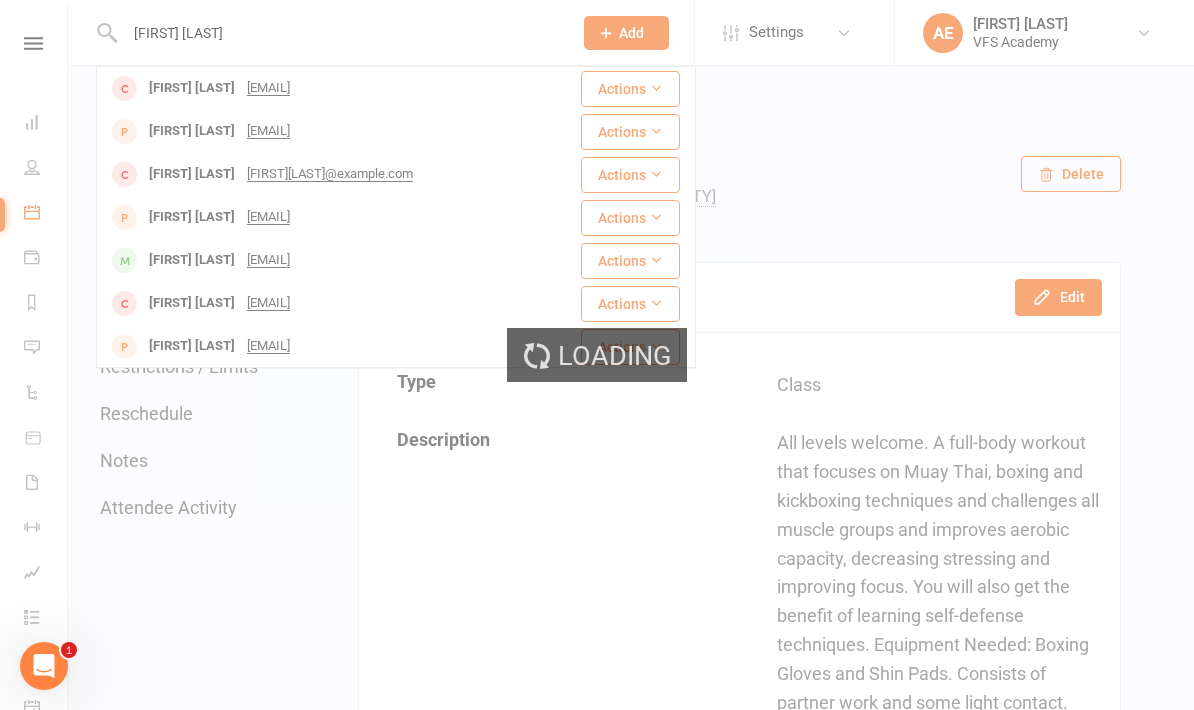 type 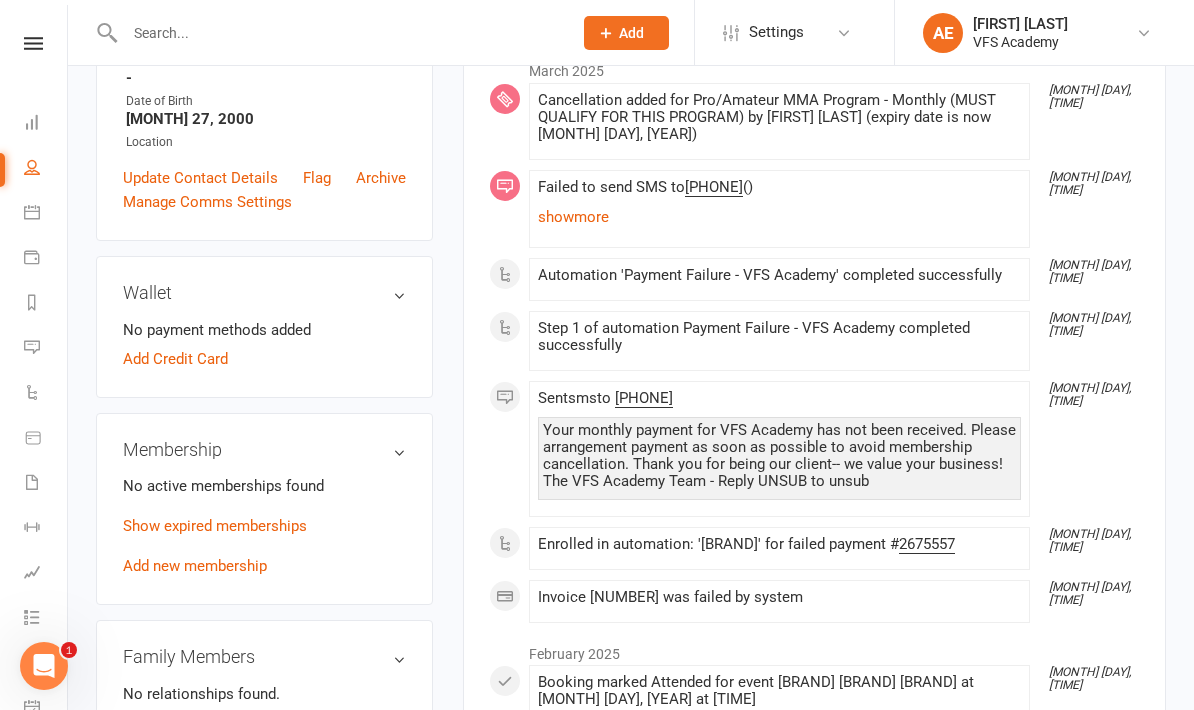 scroll, scrollTop: 477, scrollLeft: 0, axis: vertical 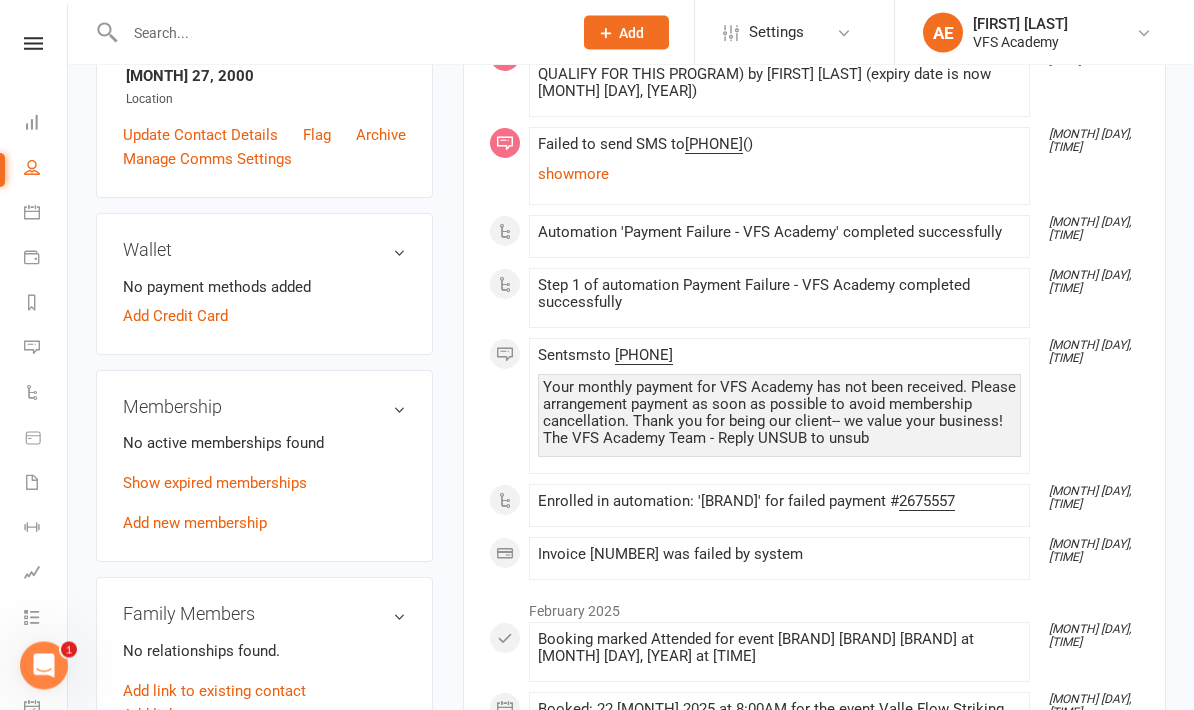 click on "Add new membership" at bounding box center (195, 524) 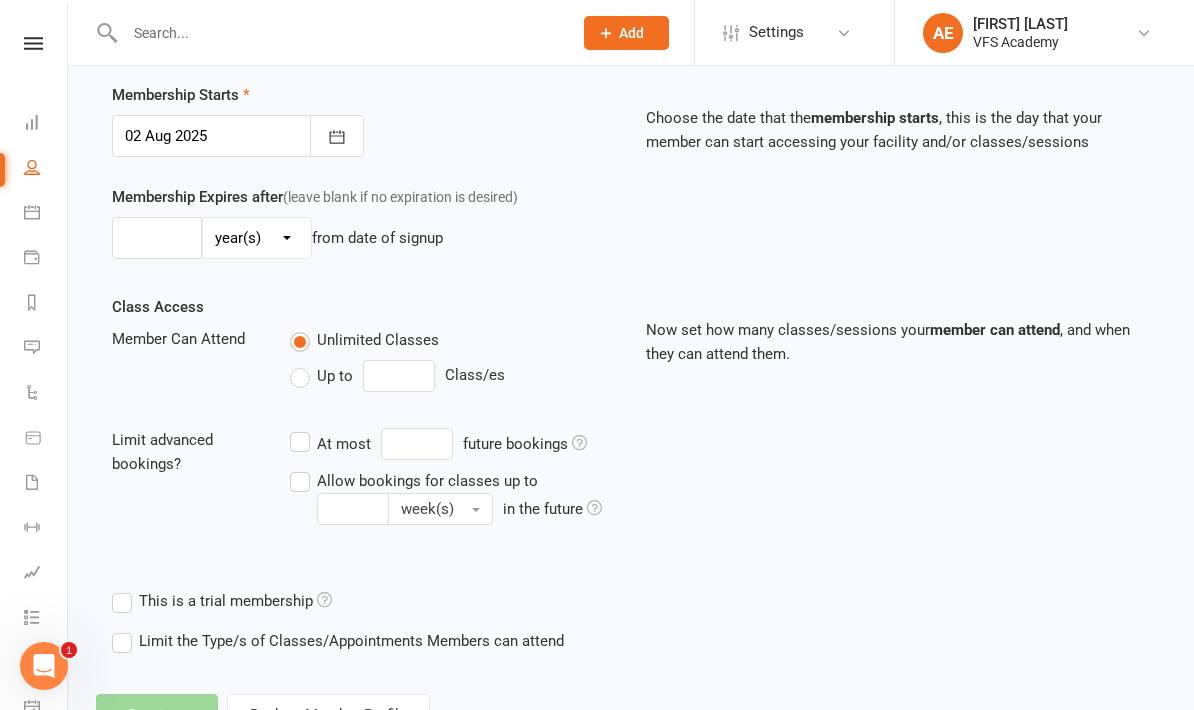scroll, scrollTop: 0, scrollLeft: 0, axis: both 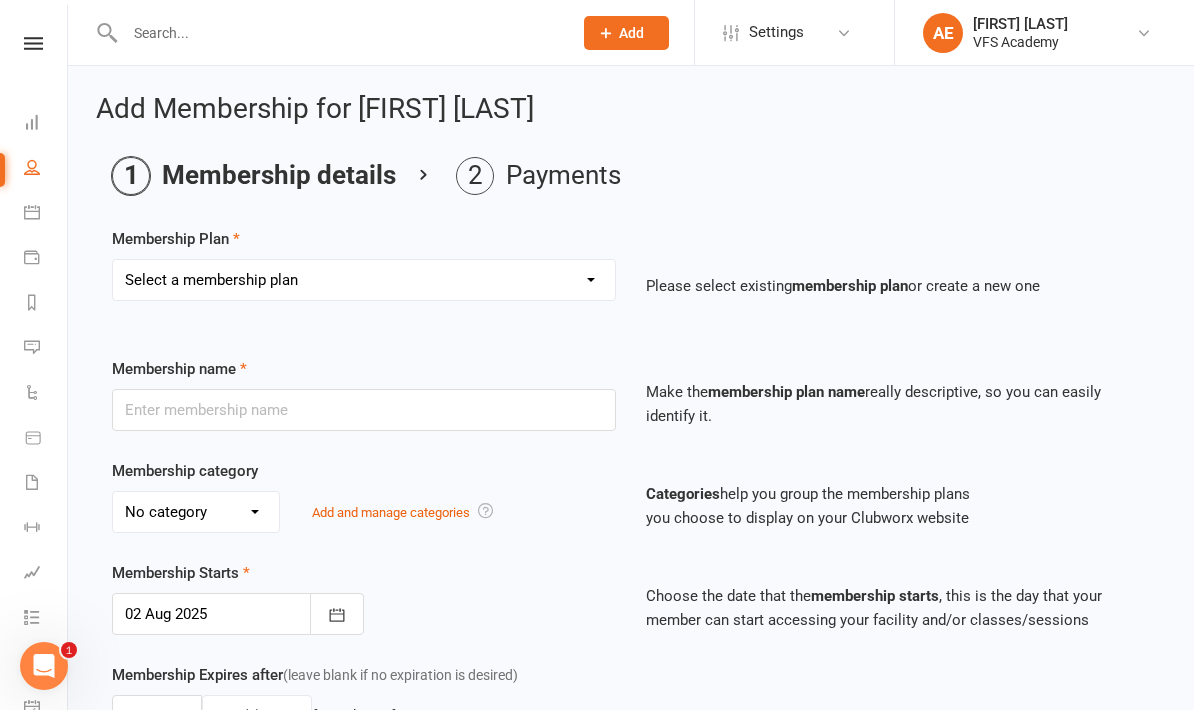 click on "Select a membership plan Create new Membership Plan Kid's Monthly Unlimited Kid's 8 times per month Adult Monthly Unlimited Classes- [BRAND] [BRAND] [BRAND] classes Adult Striking - 8 times per month Drop-In Class Adult & Kid’s Pro MMA Drop-In Class (Must qualify for this class) Pro/Amateur MMA Program - Monthly (MUST QUALIFY FOR THIS PROGRAM) Pro MMA Program 8 times per month MUST QUALIFY FOR THIS PROGRAM) Family of 2 - Monthly Unlimited Classes Family of 2 - 8 times per month Family of 3 - Monthly Unlimited Classes Family of 3 -8 Times per Month 10 Prepaid Private Sessions with [BRAND] Coach - 30 Minutes 10 Prepaid Private Sessions with [BRAND] Coach - 60 Minutes Private Session - 30 Minutes with [BRAND] Coach Private Session - 60Minutes with [BRAND] Coach Private Session - 60 Minutes with Advanced Pro 10 Prepaid Private Sessions with Head Coach [FIRST] [LAST] - 30 Minutes 10 Prepaid Private Sessions with Head Coach [FIRST] [LAST] - 60 Minutes Private Session - 30 Minutes with Head Coach [FIRST] [LAST] Part of Family Membership Plan" at bounding box center (364, 280) 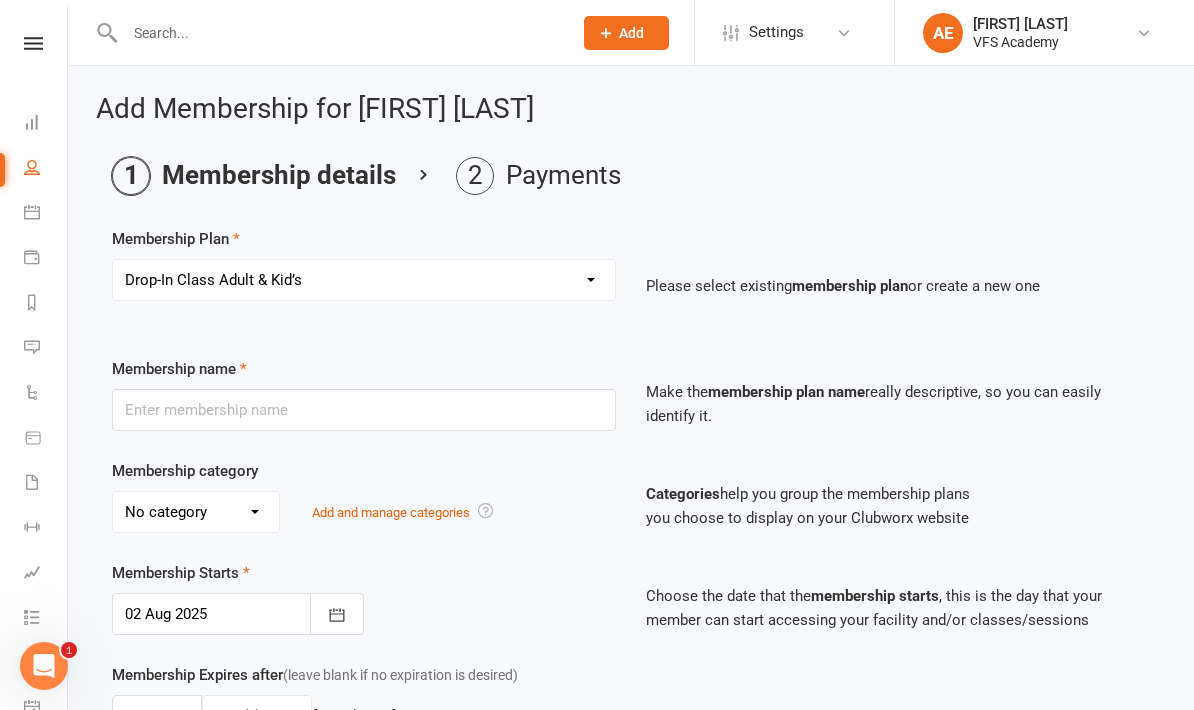 type on "Drop-In Class Adult & Kid’s" 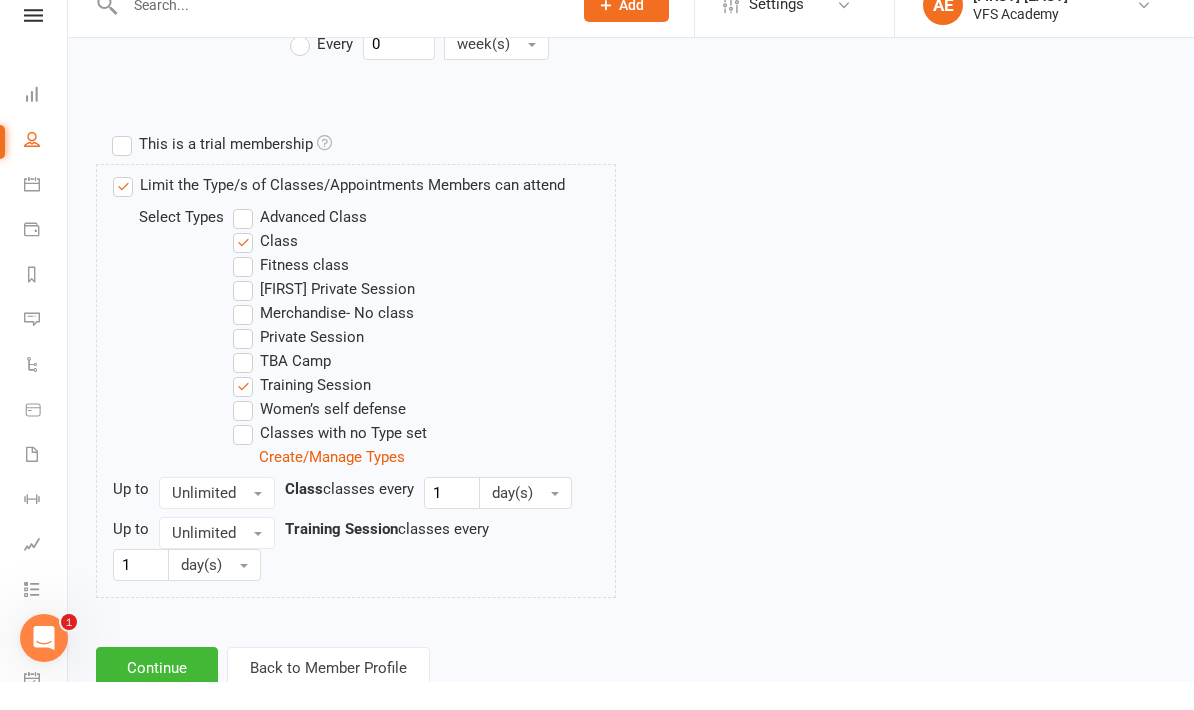 scroll, scrollTop: 883, scrollLeft: 0, axis: vertical 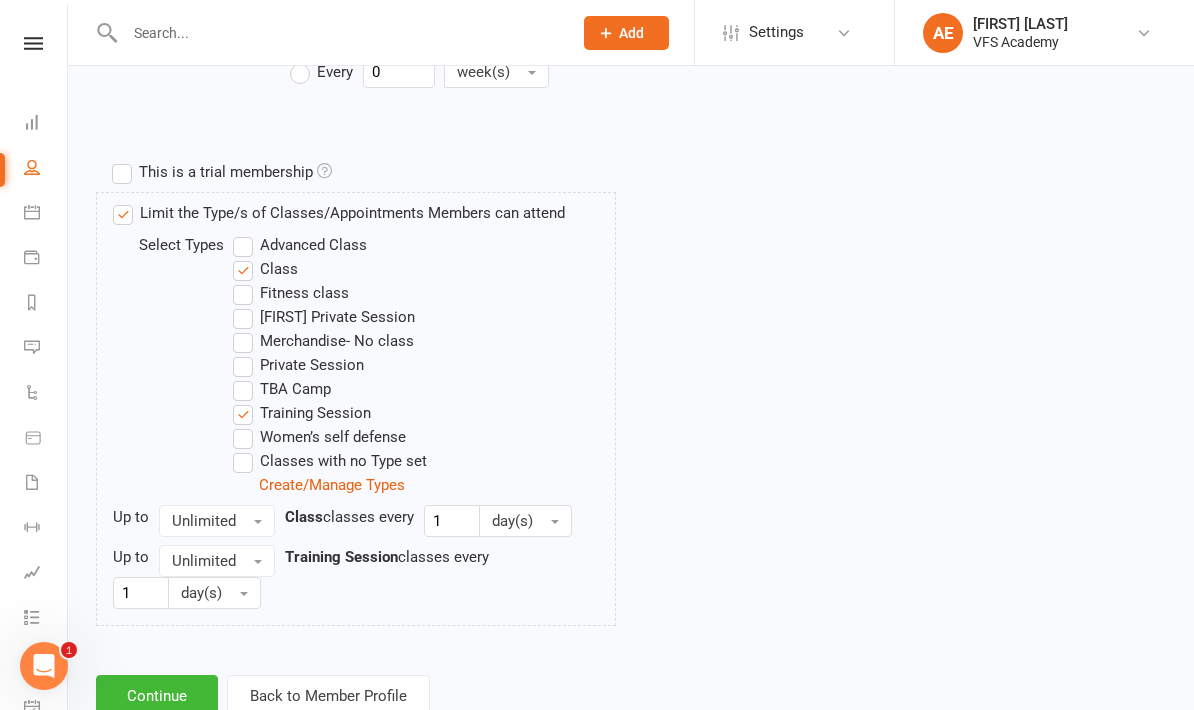 click on "Continue" at bounding box center (157, 696) 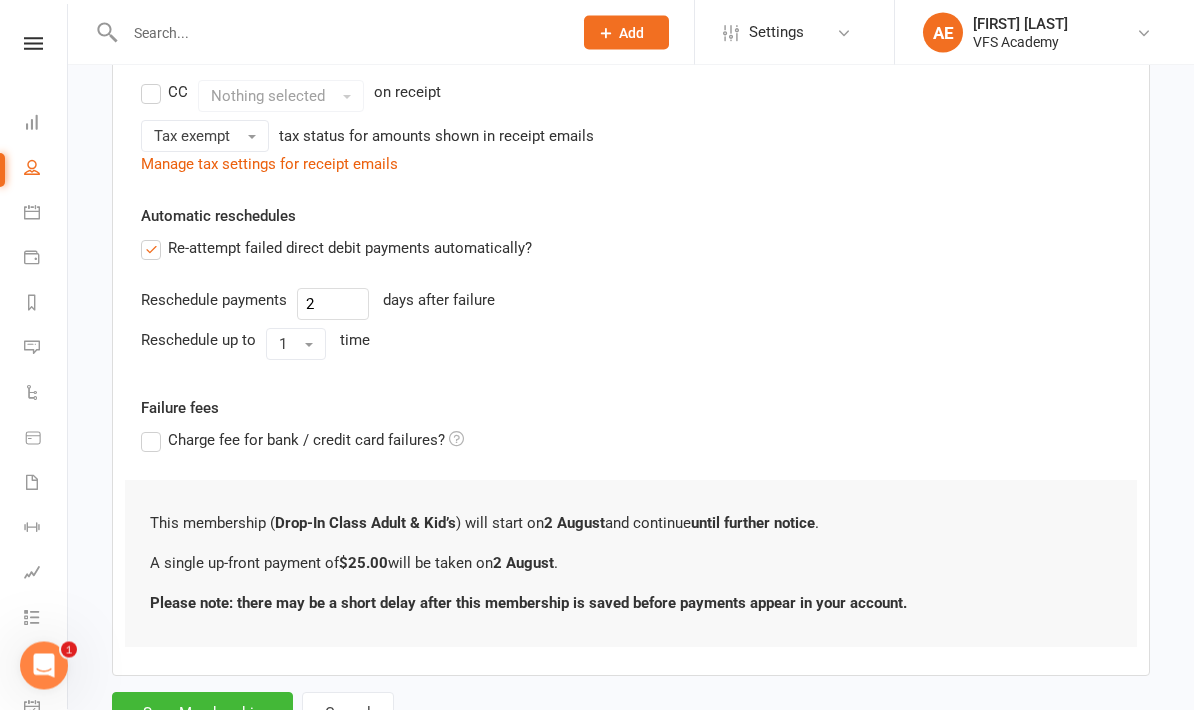 scroll, scrollTop: 555, scrollLeft: 0, axis: vertical 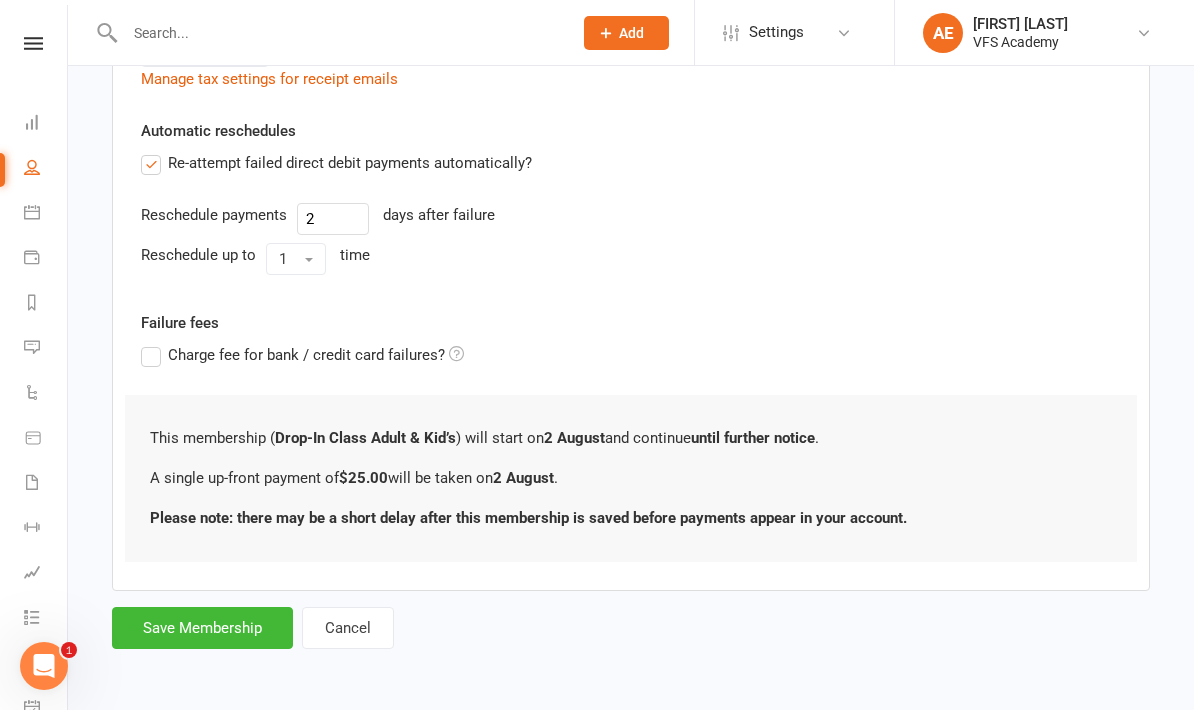 click on "Save Membership" at bounding box center [202, 628] 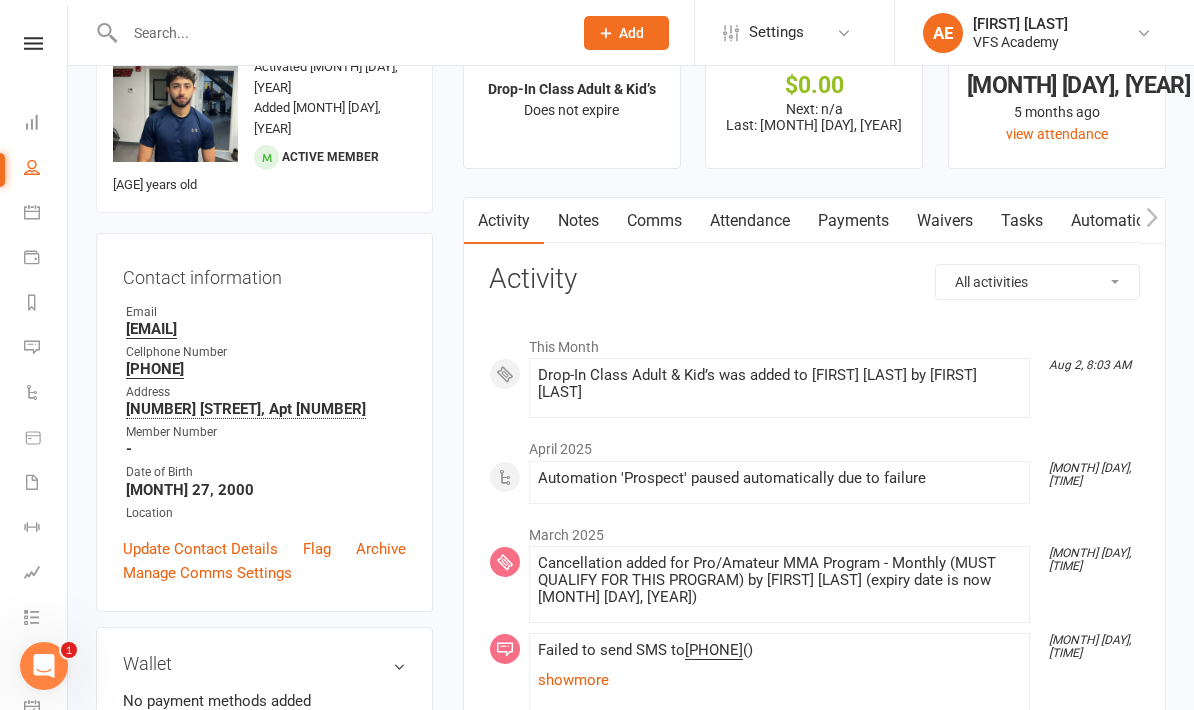 scroll, scrollTop: 72, scrollLeft: 0, axis: vertical 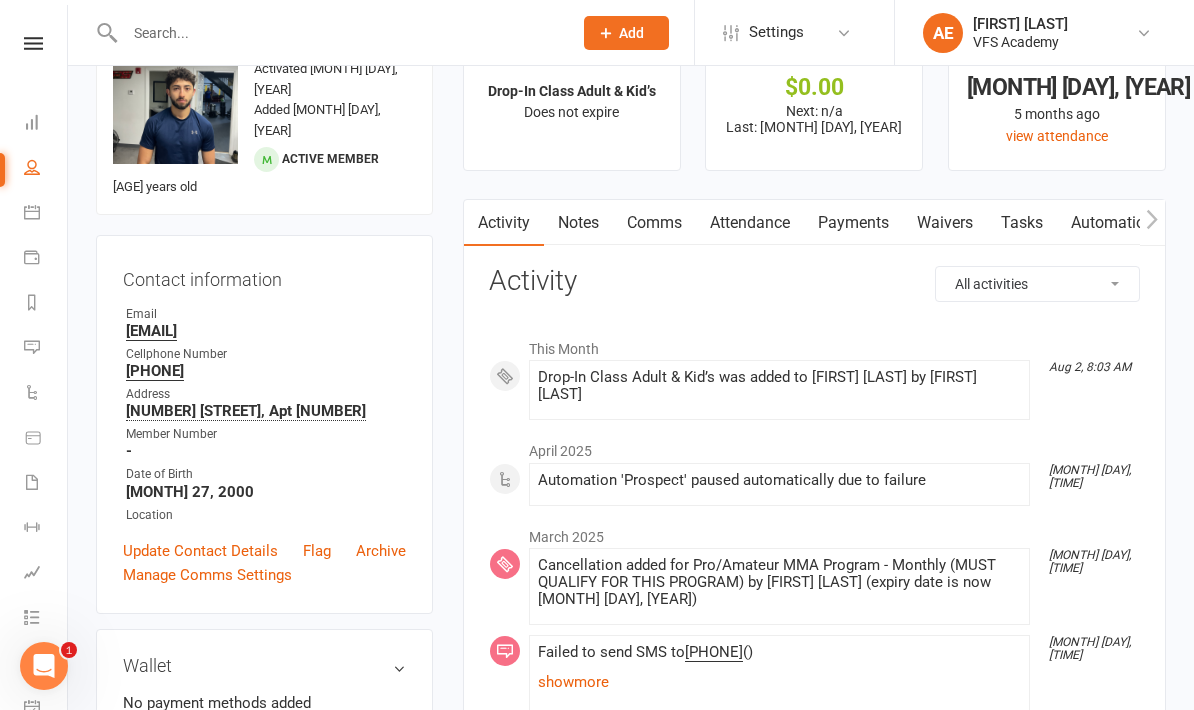 click on "✓ Memberships Drop-In Class Adult & Kid’s Does not expire $ Balance $0.00 Next: n/a Last: 13 Mar 2025 Last visit 22 Feb 2025 5 months ago view attendance
Activity Notes Comms Attendance Payments Waivers Tasks Automations Workouts Credit balance
All activities Bookings / Attendances Communications Notes Failed SMSes Gradings Members Memberships POS Sales Payments Credit Vouchers Prospects Reports Automations Tasks Waivers Workouts Kiosk Mode Consent Assessments Contact Flags Family Relationships Activity This Month Aug 2, 8:03 AM Drop-In Class Adult & Kid’s was added to Samuel Rodriguez by Amanda Elizaldi   April 2025 Apr 20, 3:20 AM Automation 'Prospect' paused automatically due to failure   March 2025 Mar 25, 9:11 AM Cancellation added for Pro/Amateur MMA Program - Monthly (MUST QUALIFY FOR THIS PROGRAM) by Amanda Elizaldi (expiry date is now 25 Mar 2025)   Mar 14, 8:33 AM   Failed to send SMS to  2245395358  ( )   show  more Mar 14, 8:33 AM   Mar 14, 8:33 AM   Mar 14, 8:33 AM   Sent  sms  to" at bounding box center [814, 1378] 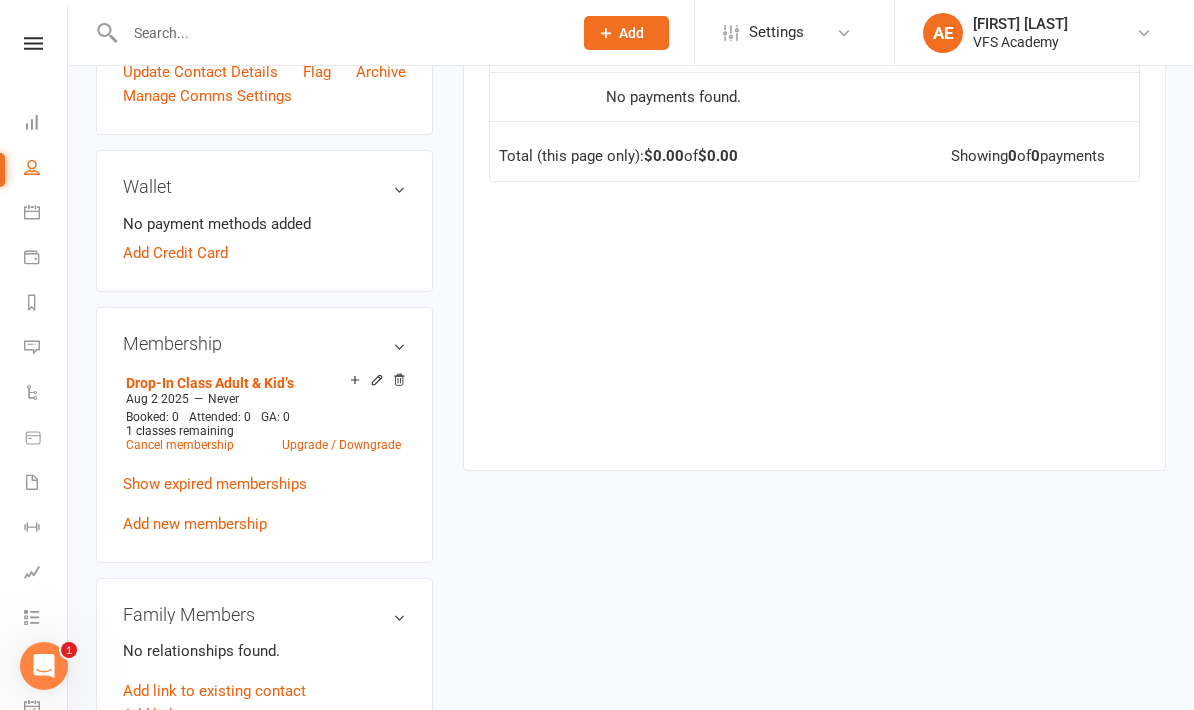 scroll, scrollTop: 0, scrollLeft: 0, axis: both 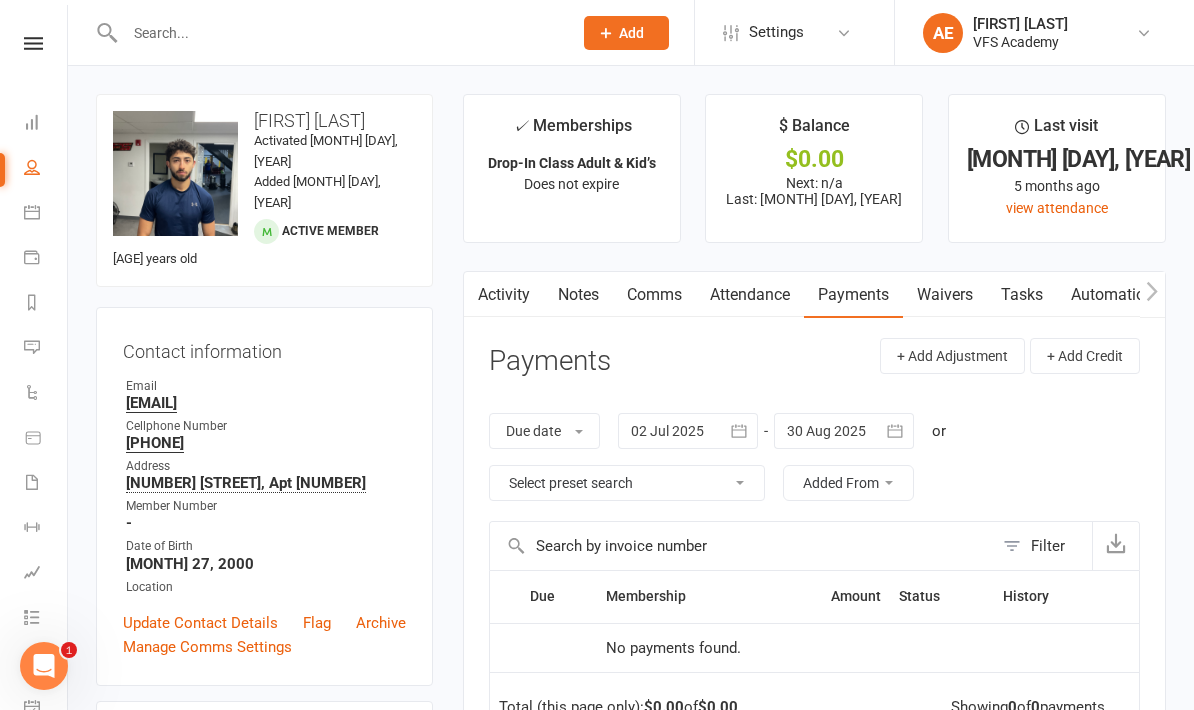 click on "Activity" at bounding box center [504, 295] 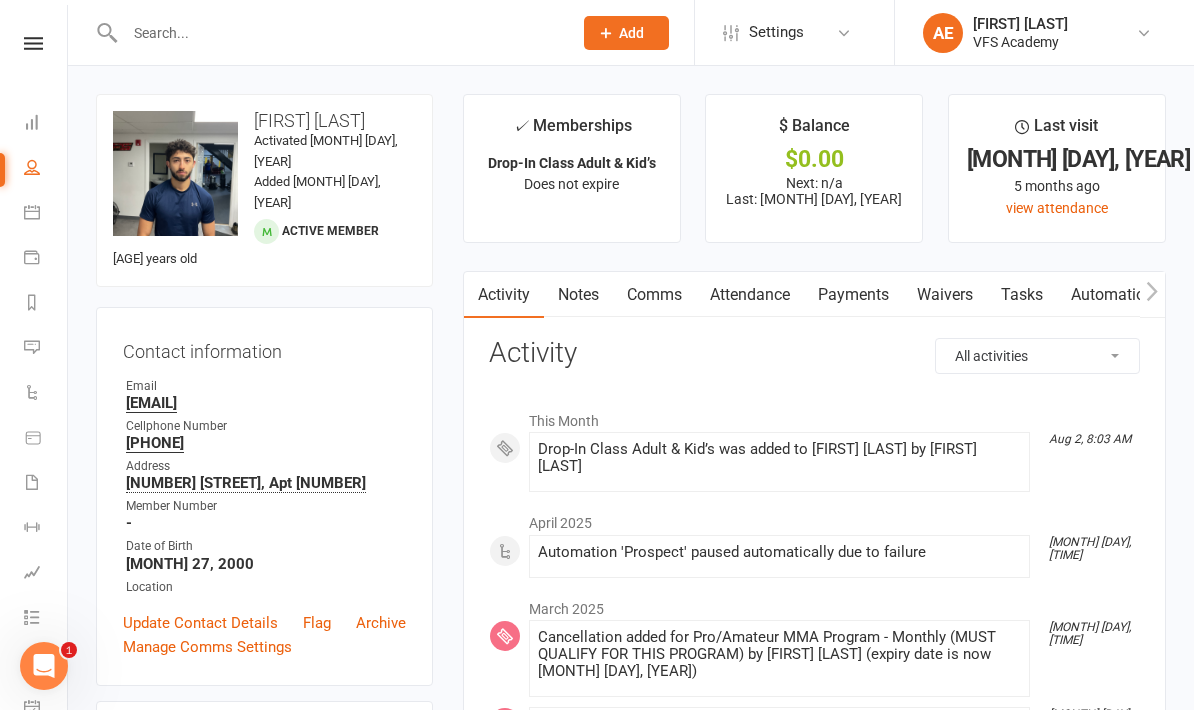 scroll, scrollTop: 1, scrollLeft: 0, axis: vertical 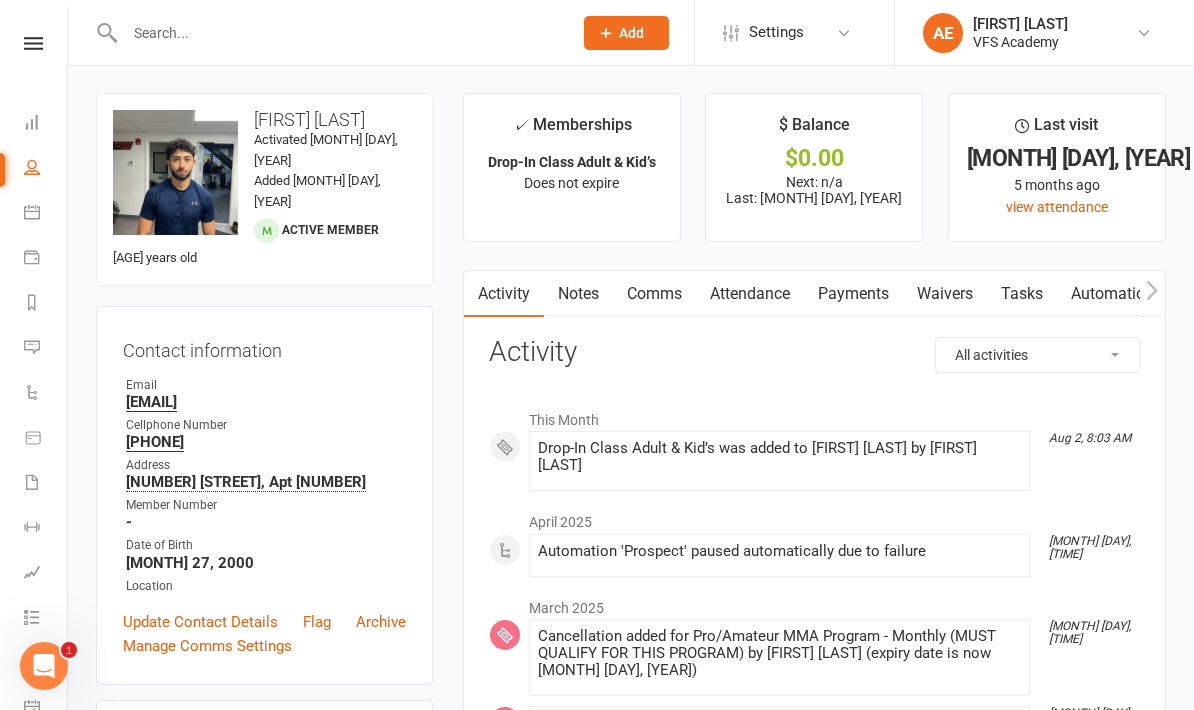 click on "Payments" at bounding box center [853, 294] 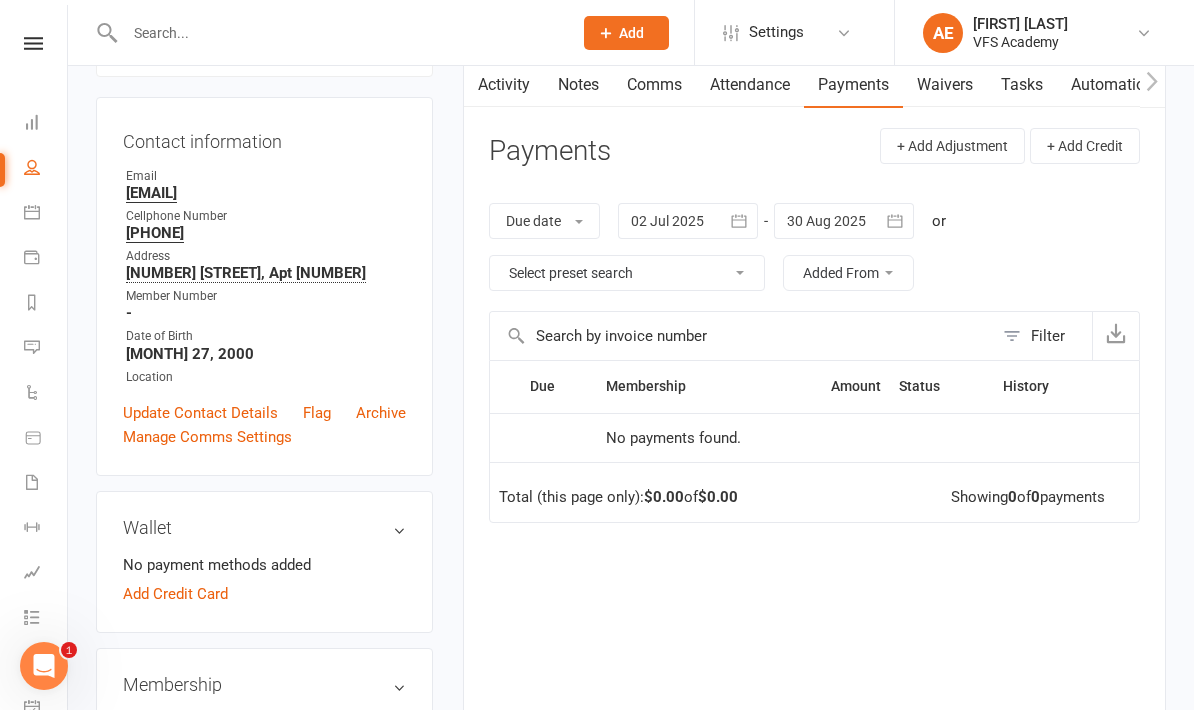 scroll, scrollTop: 0, scrollLeft: 0, axis: both 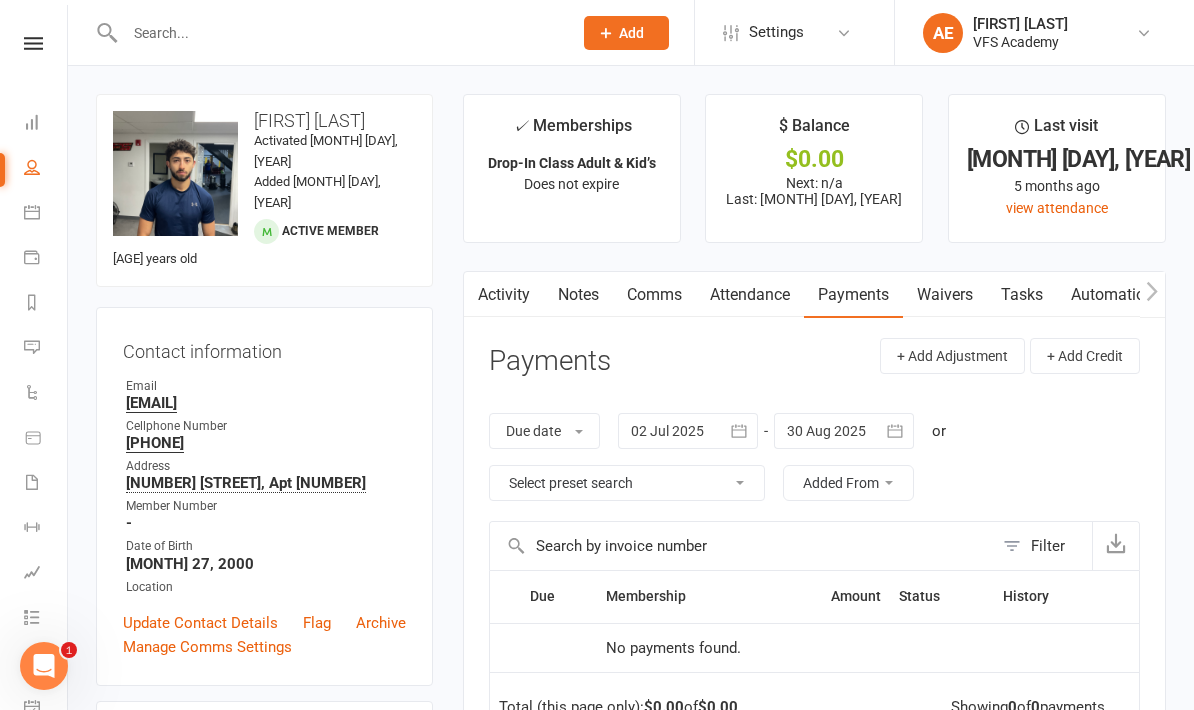 click on "Clubworx Dashboard People Calendar Payments Reports Messages   Automations   Product Sales Waivers   Workouts   Assessments  Tasks   What's New Check-in Kiosk modes General attendance Roll call Class check-in" at bounding box center (34, 360) 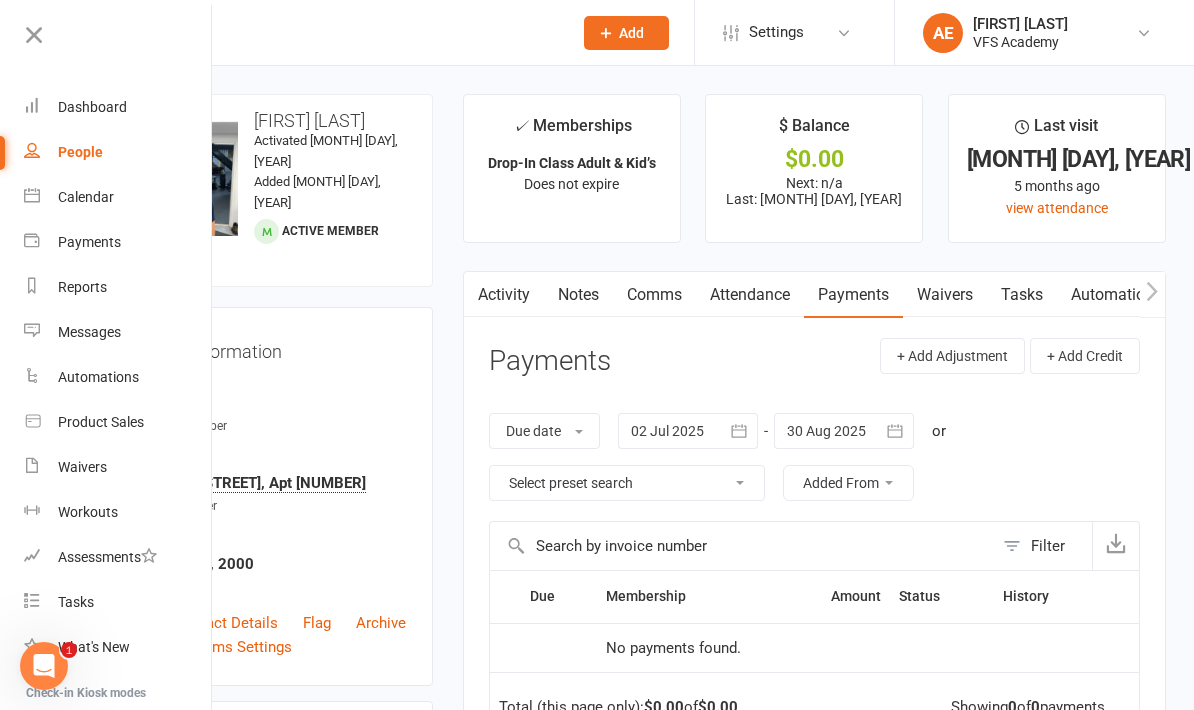 click on "Calendar" at bounding box center (86, 197) 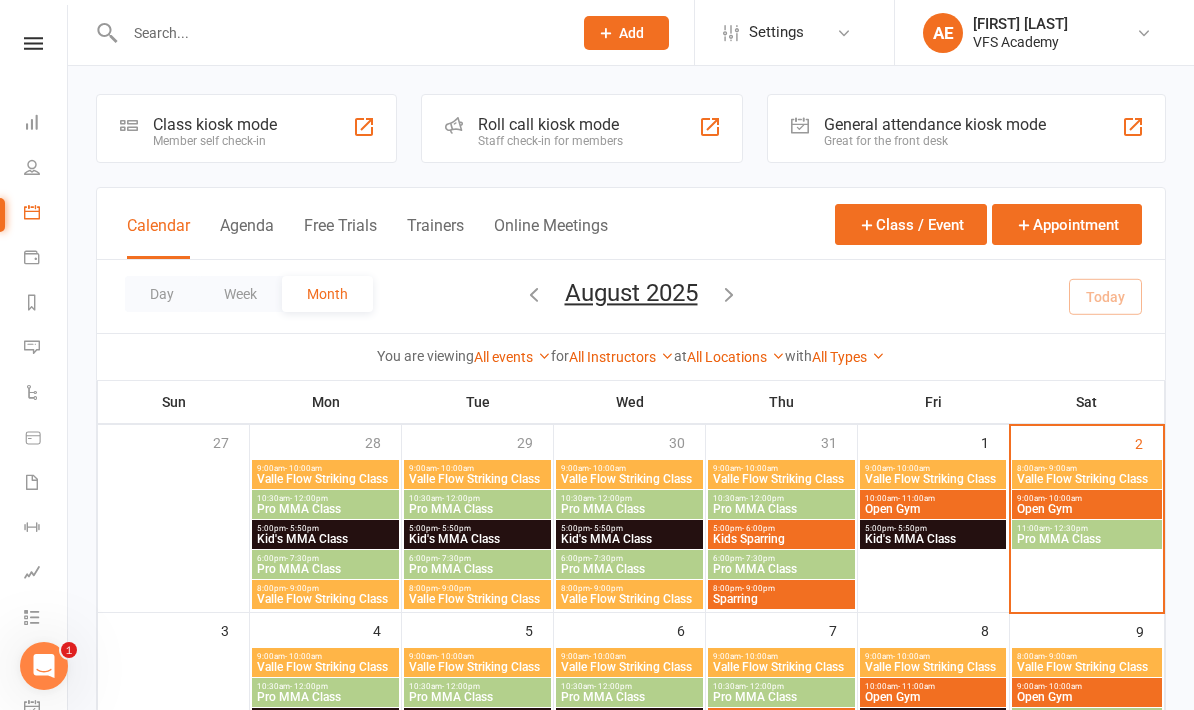 click on "Class kiosk mode" at bounding box center [215, 124] 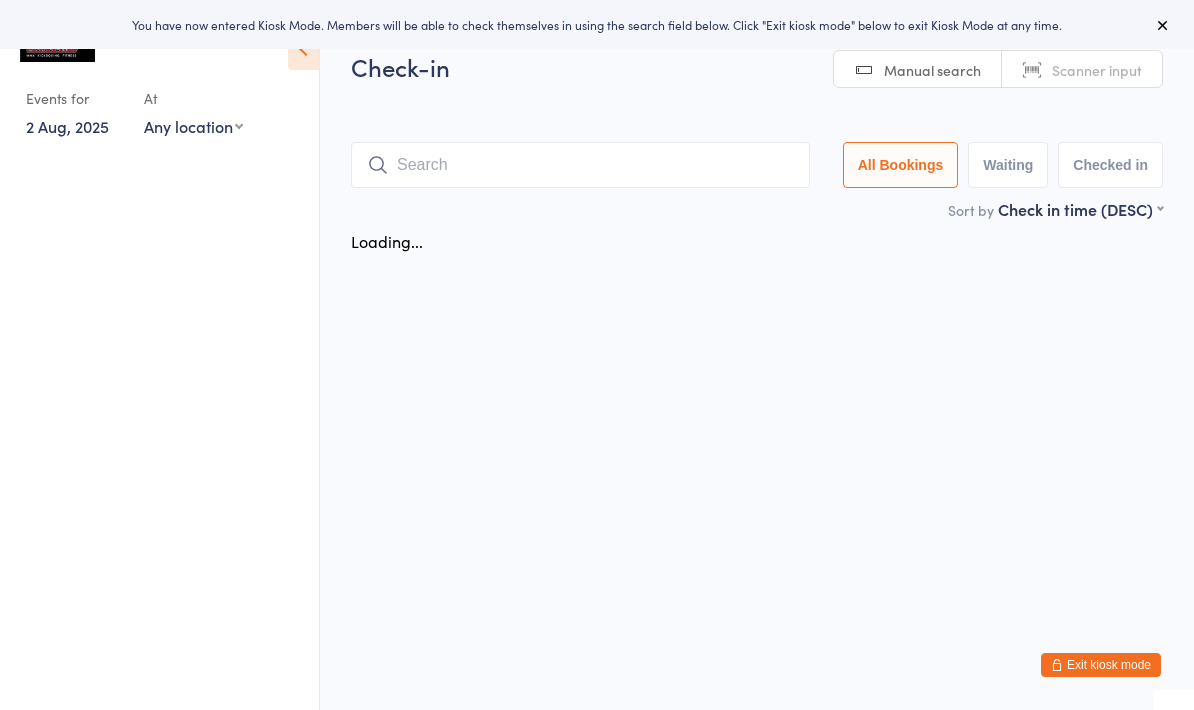 scroll, scrollTop: 0, scrollLeft: 0, axis: both 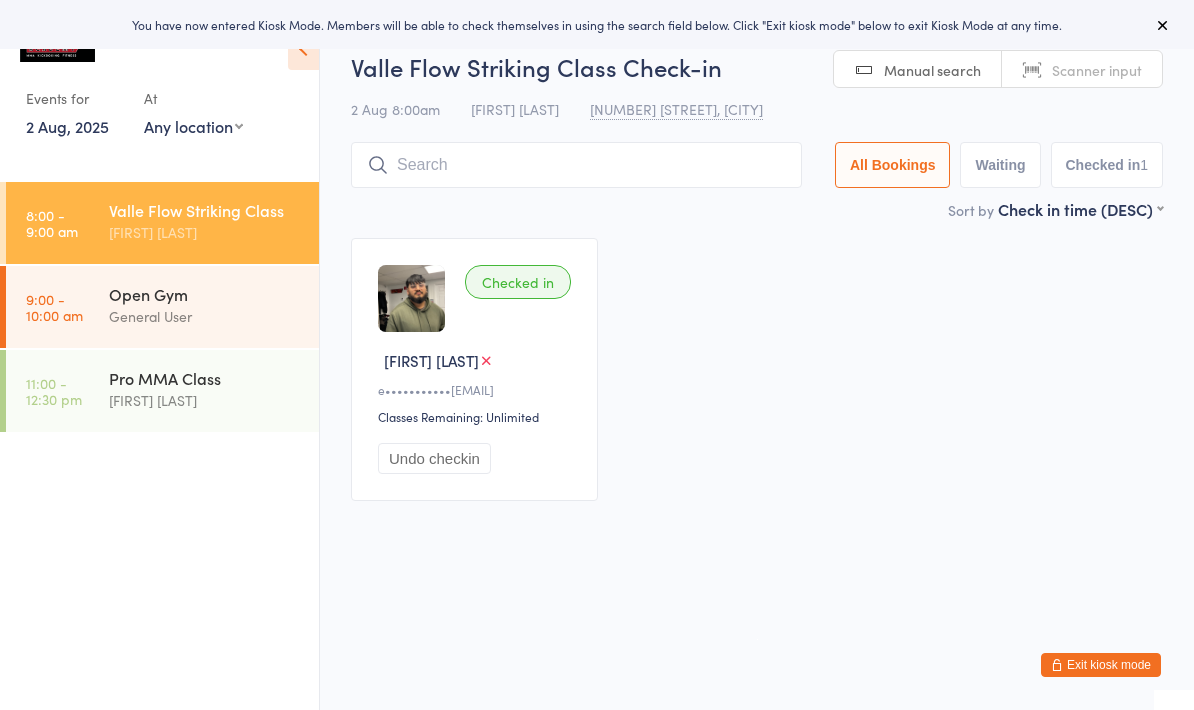 click on "Exit kiosk mode" at bounding box center [1101, 665] 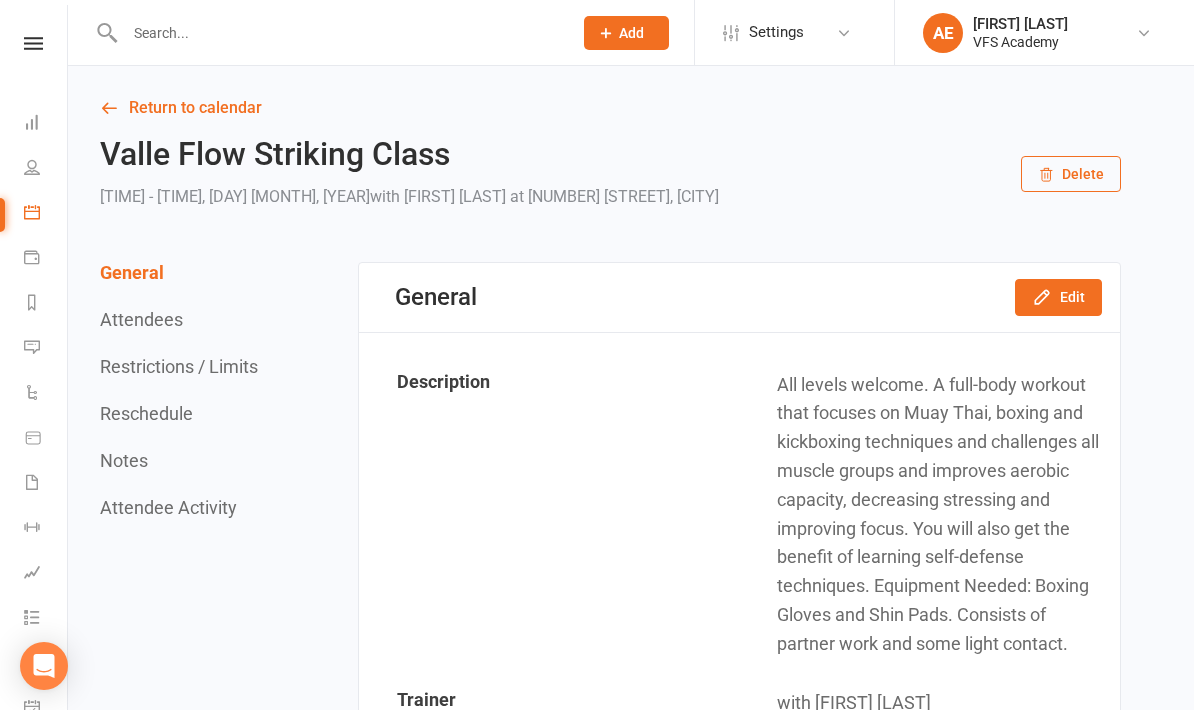 scroll, scrollTop: 0, scrollLeft: 0, axis: both 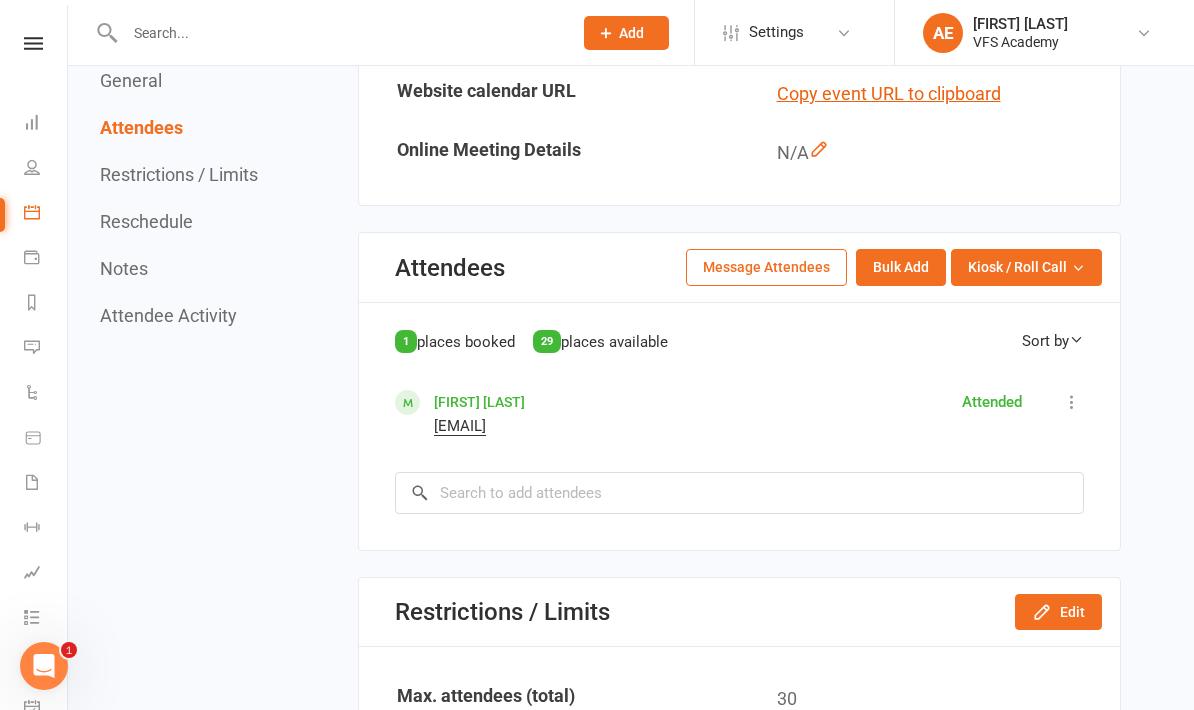 click on "Erick Aguilar" at bounding box center [479, 402] 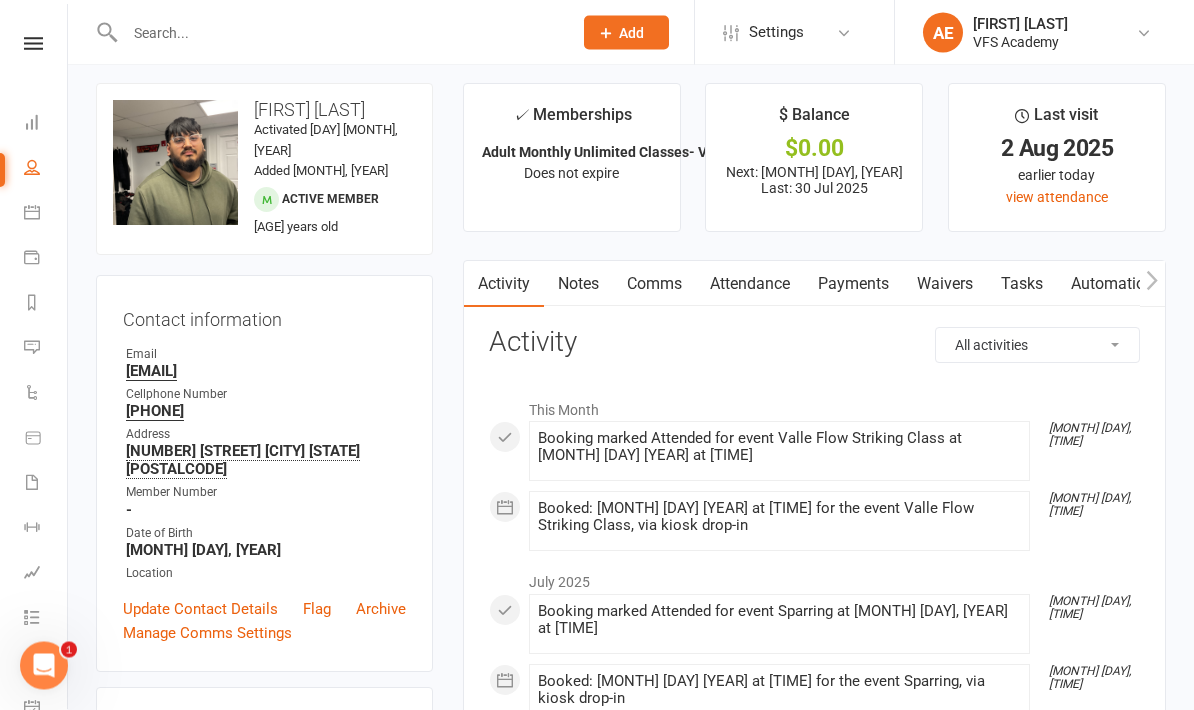 scroll, scrollTop: 12, scrollLeft: 0, axis: vertical 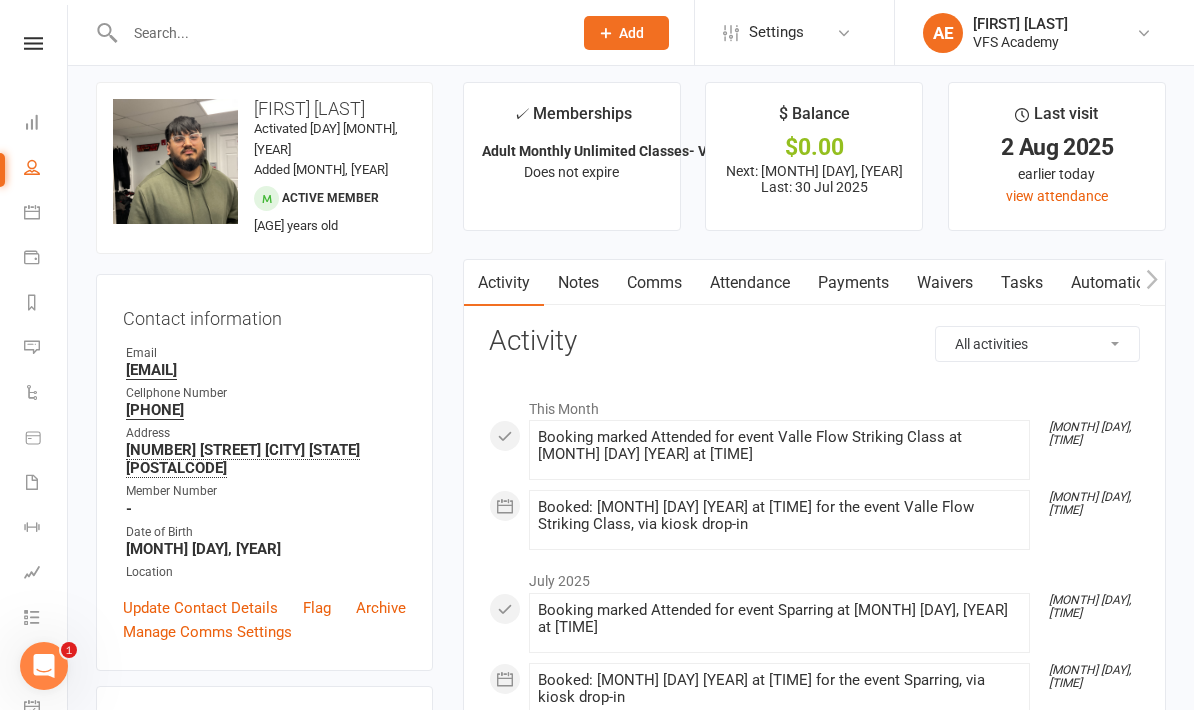 click on "Payments" at bounding box center [853, 283] 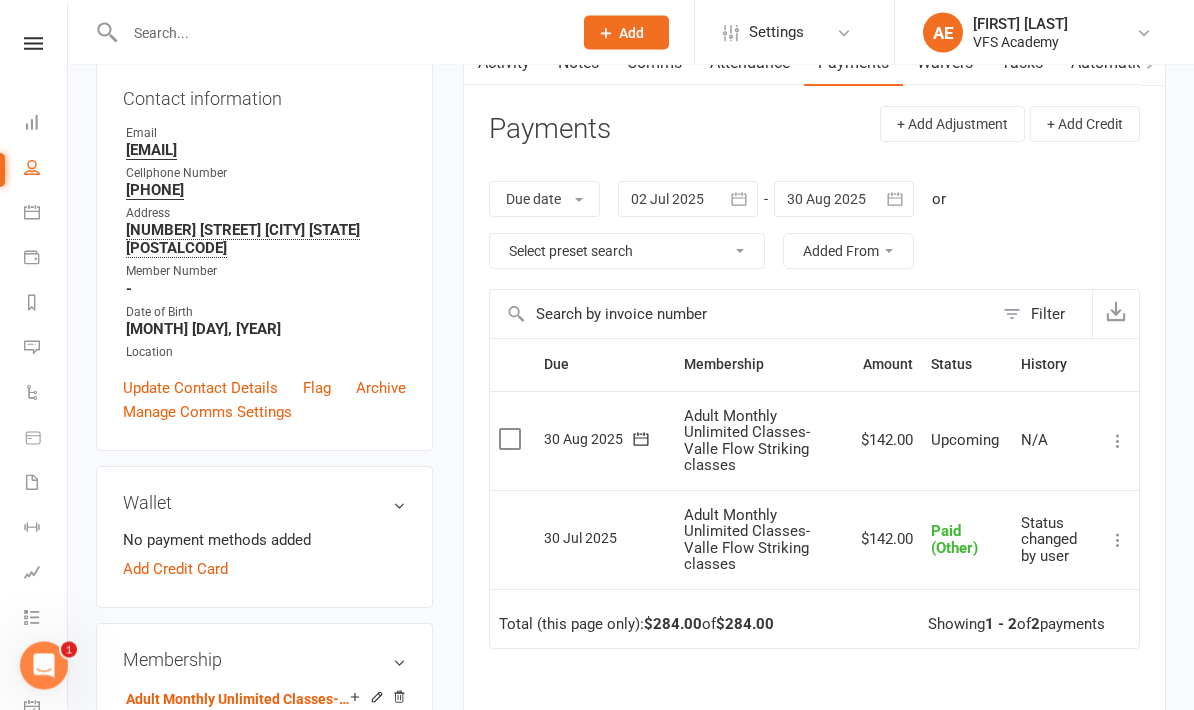 scroll, scrollTop: 232, scrollLeft: 0, axis: vertical 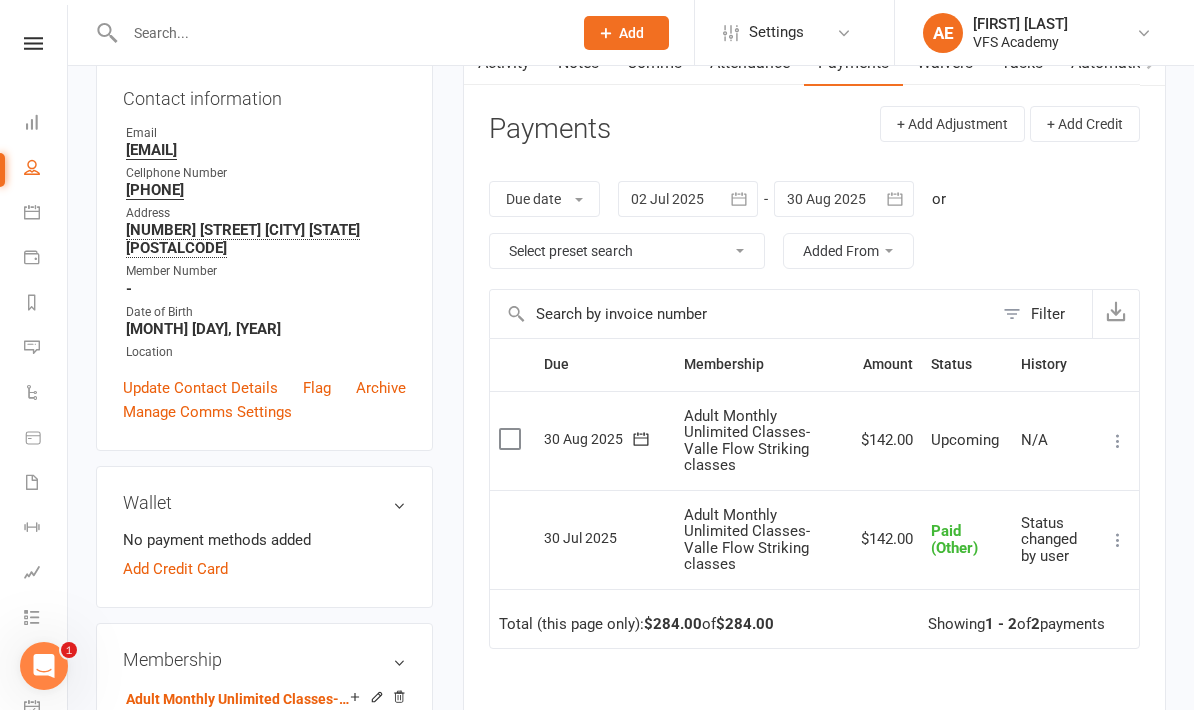 click 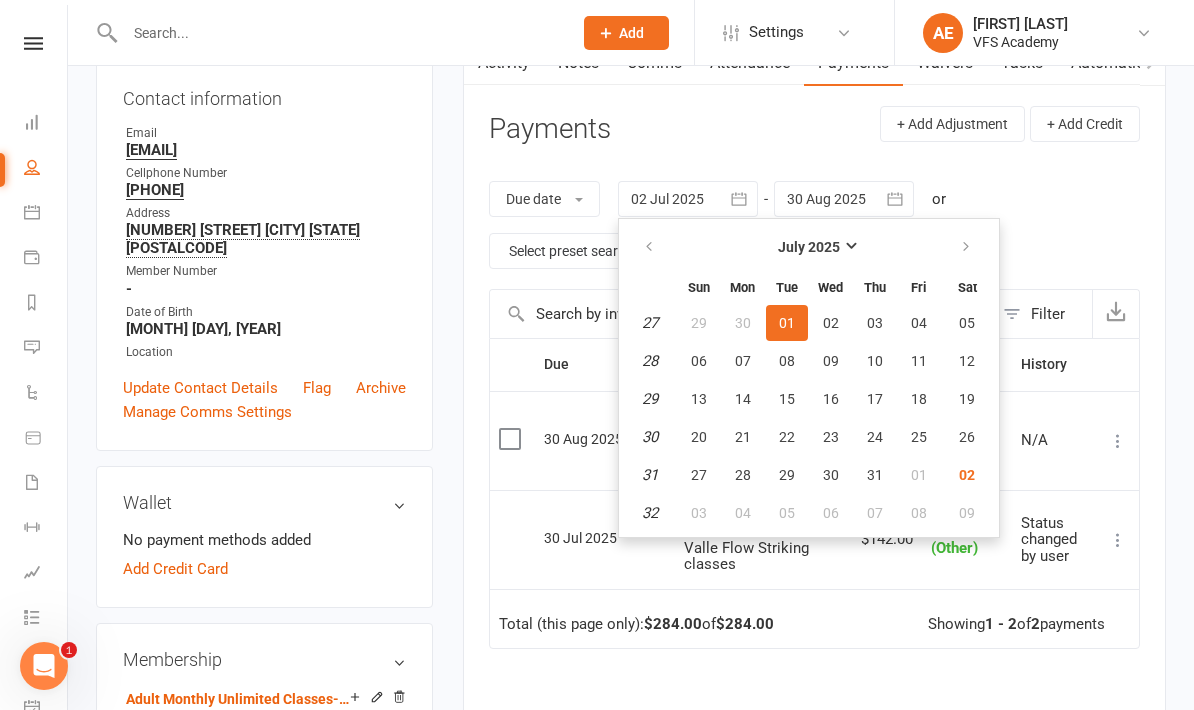 click at bounding box center (650, 247) 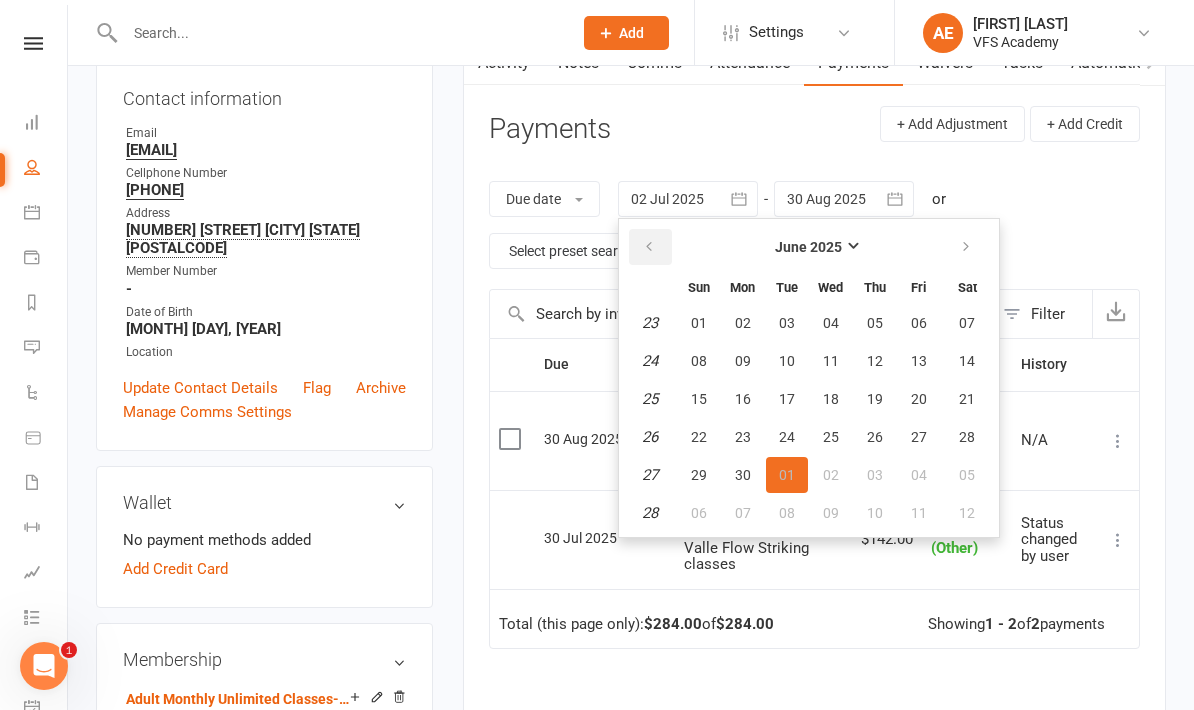click at bounding box center [649, 247] 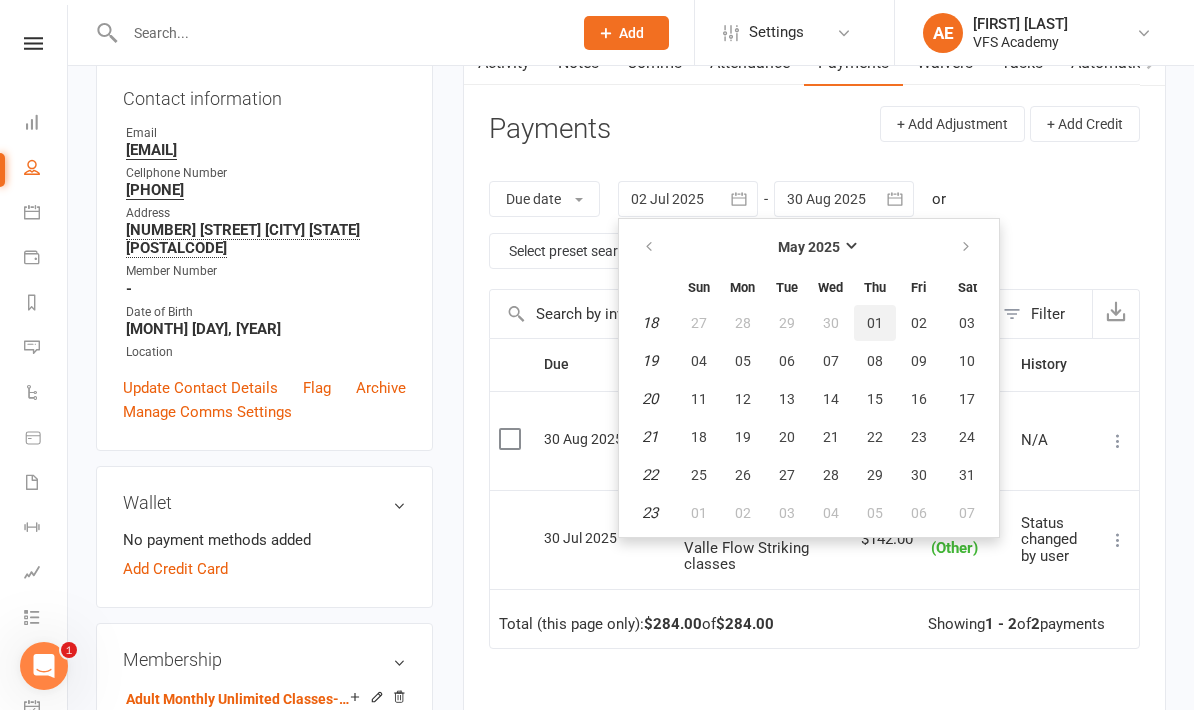 click on "01" at bounding box center [875, 323] 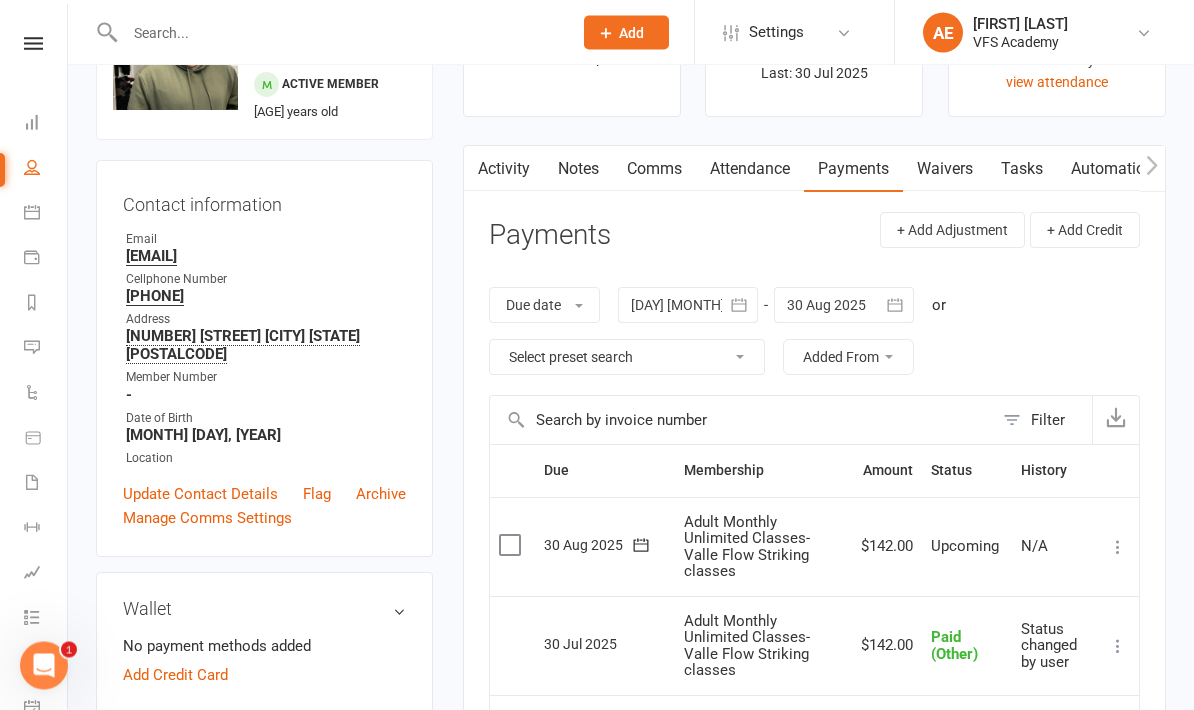 scroll, scrollTop: 126, scrollLeft: 0, axis: vertical 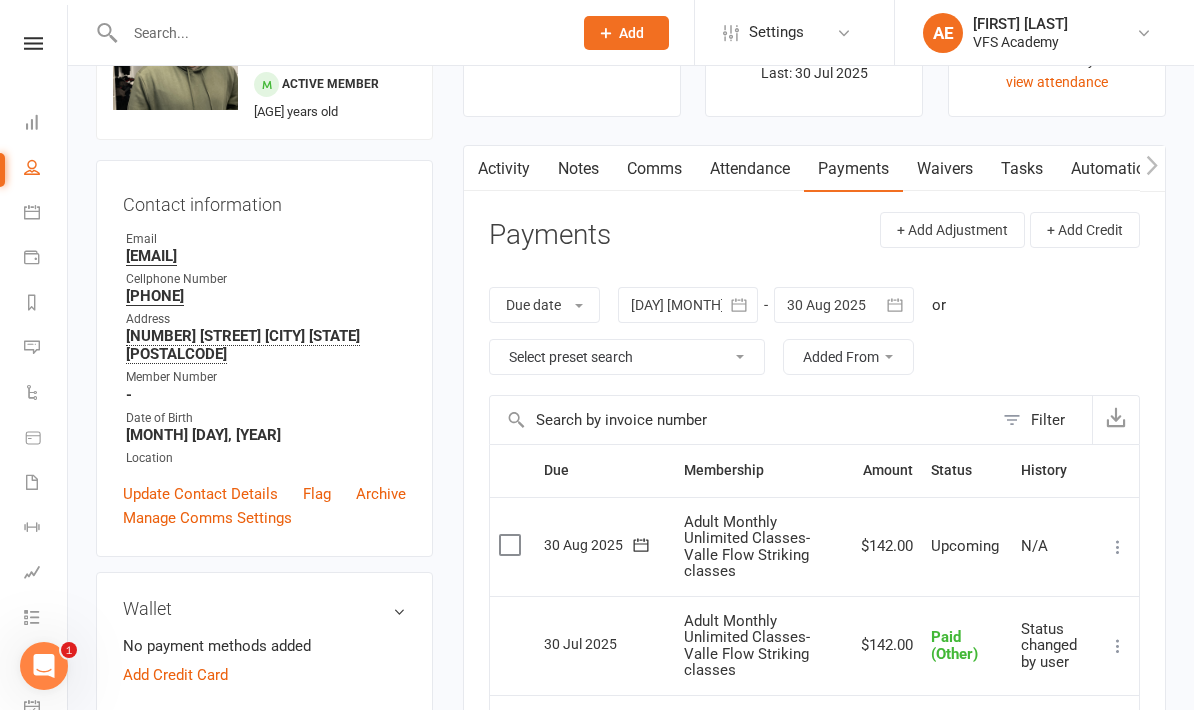 click at bounding box center (740, 305) 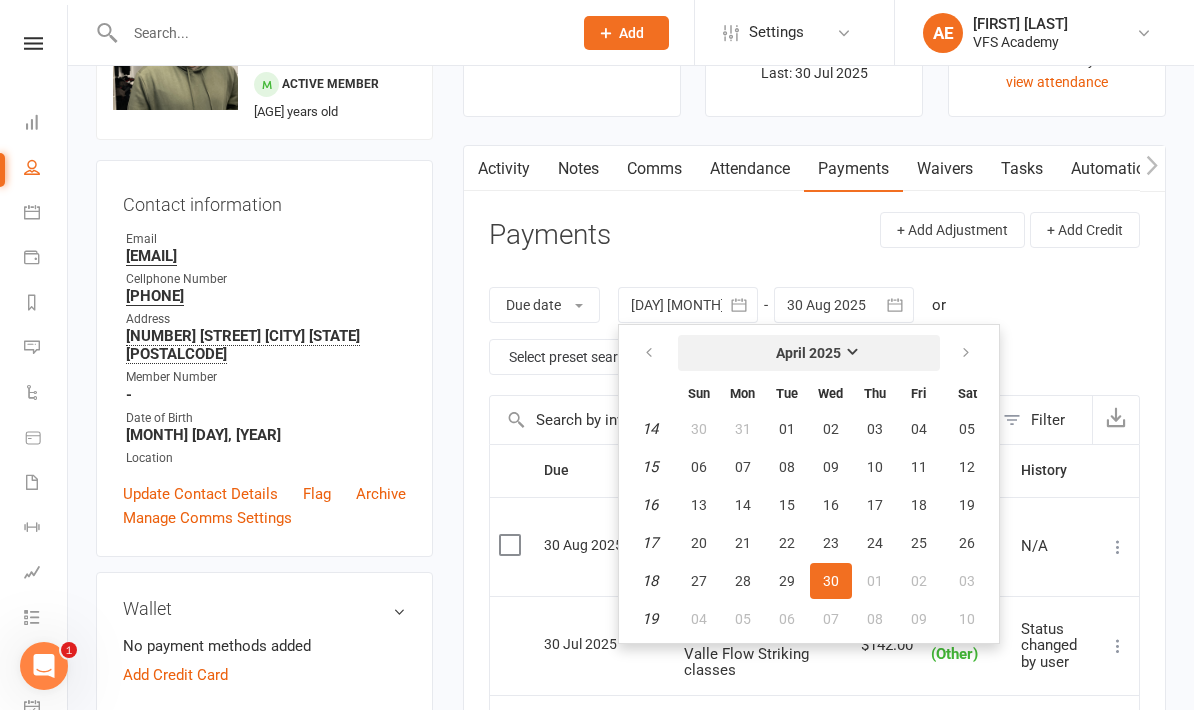 click on "April 2025" at bounding box center [808, 353] 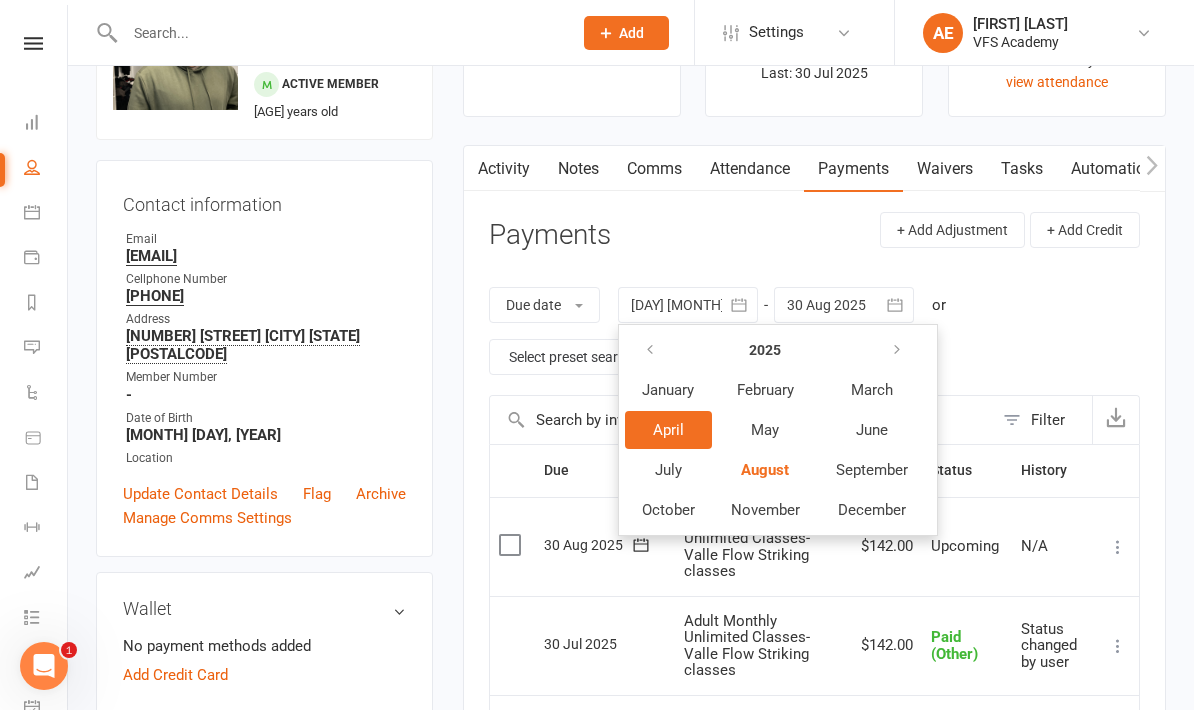 click at bounding box center [650, 350] 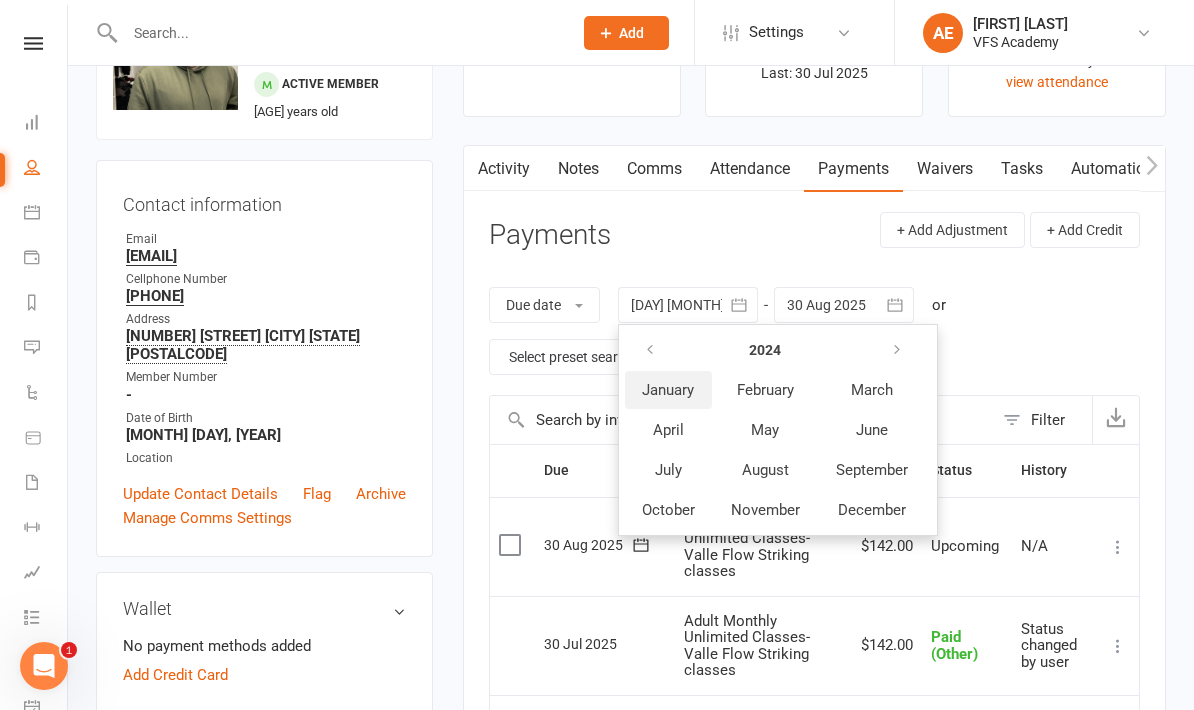 click on "January" at bounding box center [668, 390] 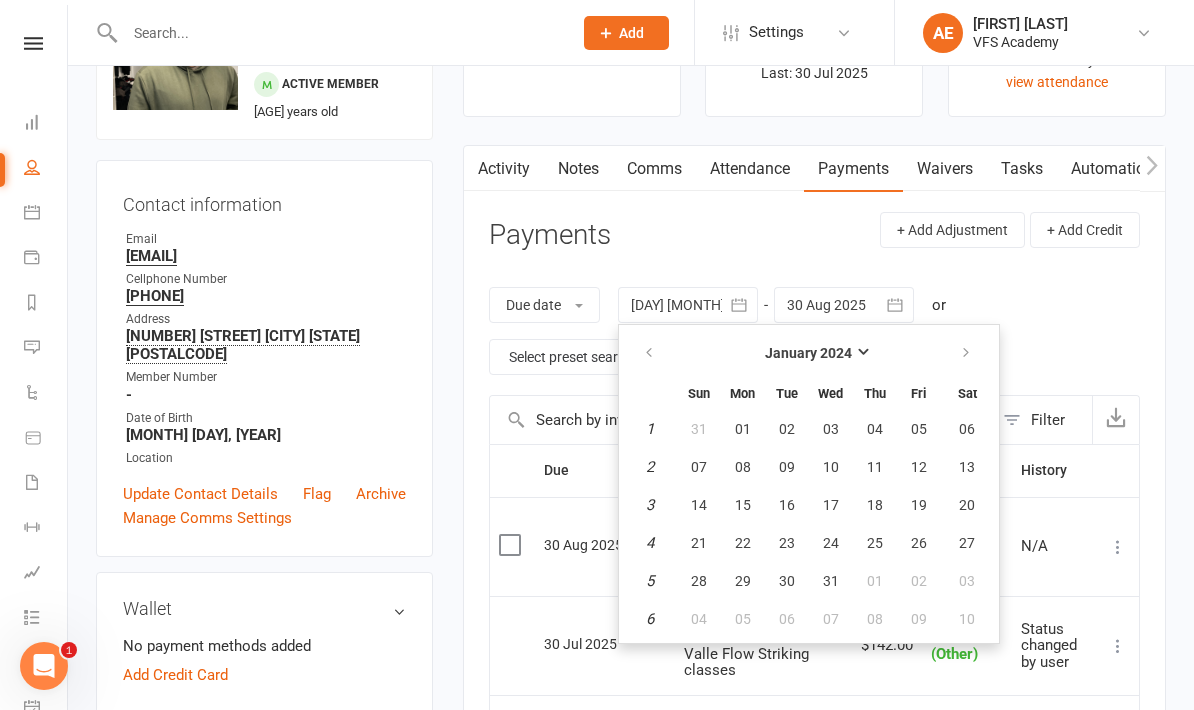 click on "01" at bounding box center [743, 429] 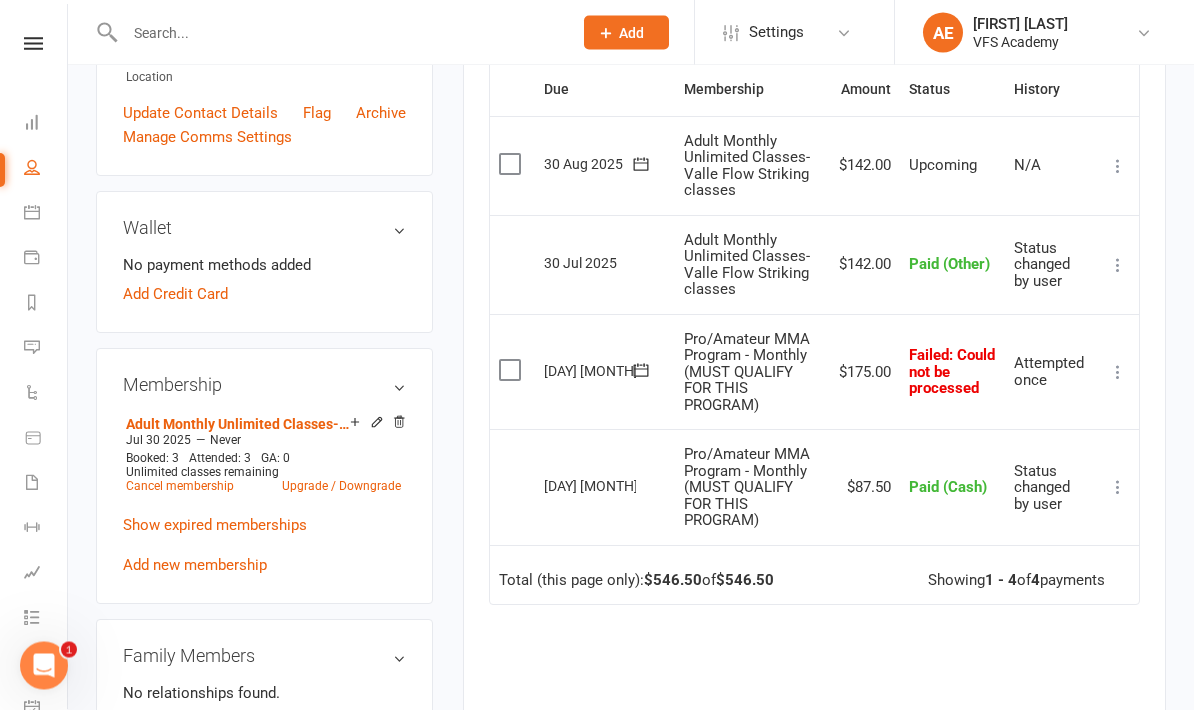 scroll, scrollTop: 507, scrollLeft: 0, axis: vertical 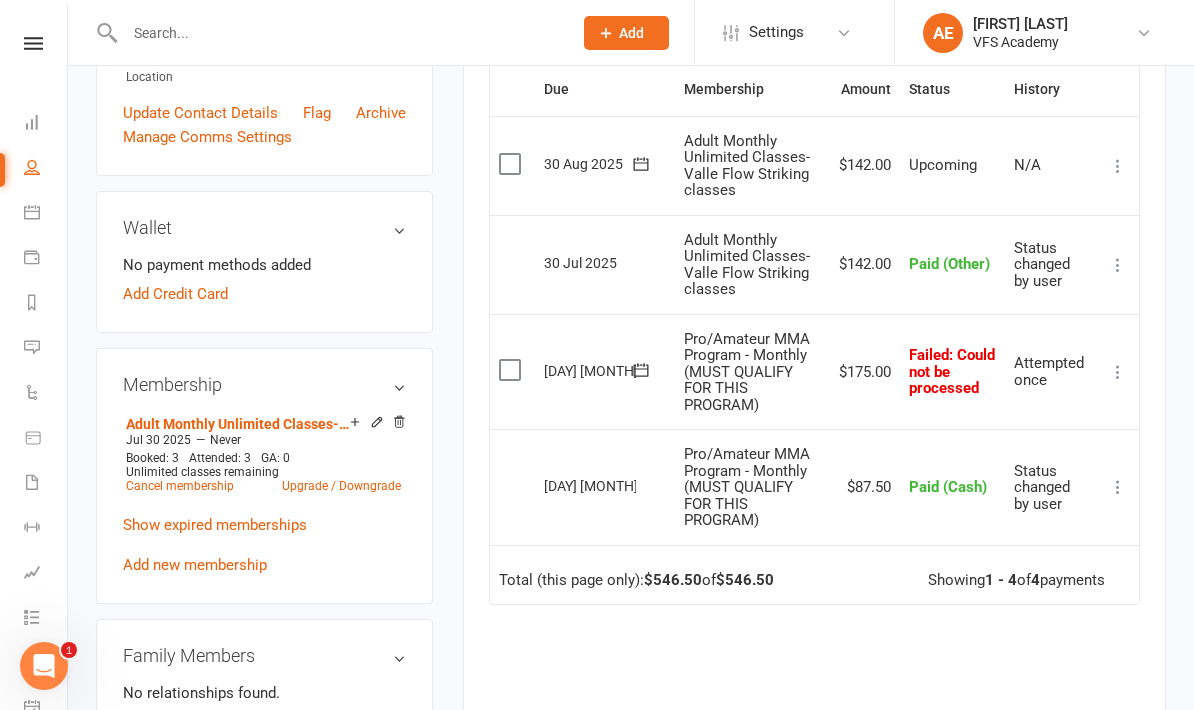 click at bounding box center [1118, 372] 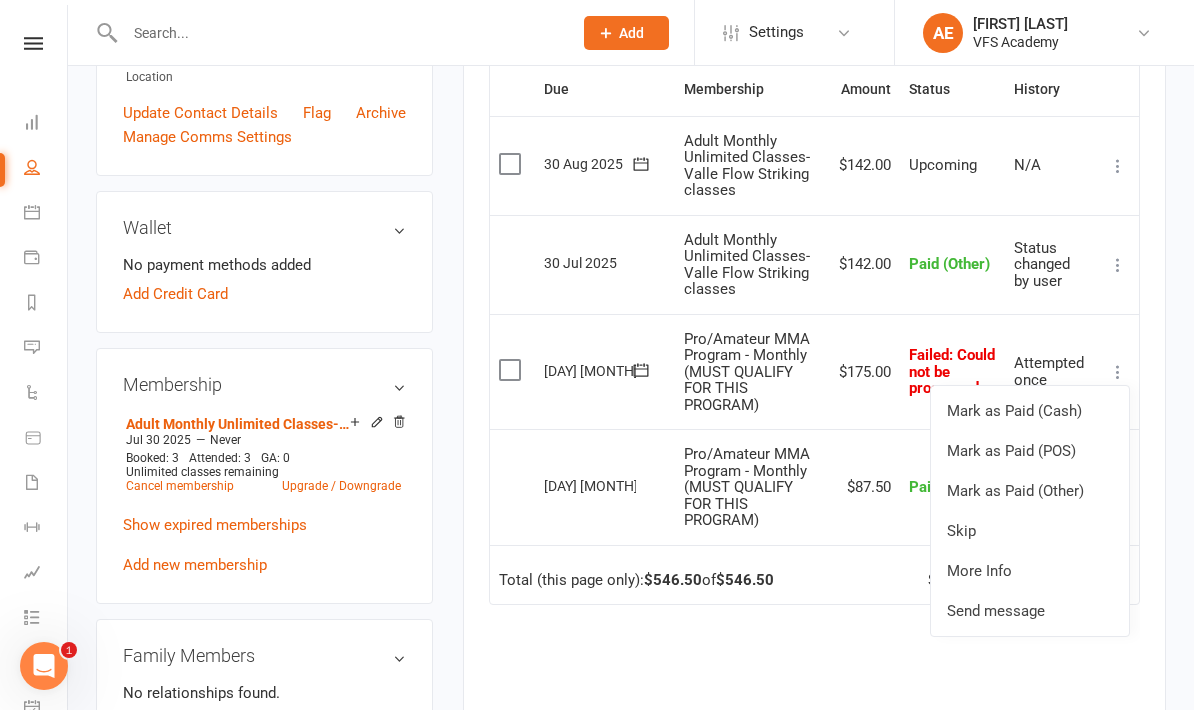 click on "Skip" at bounding box center [1030, 531] 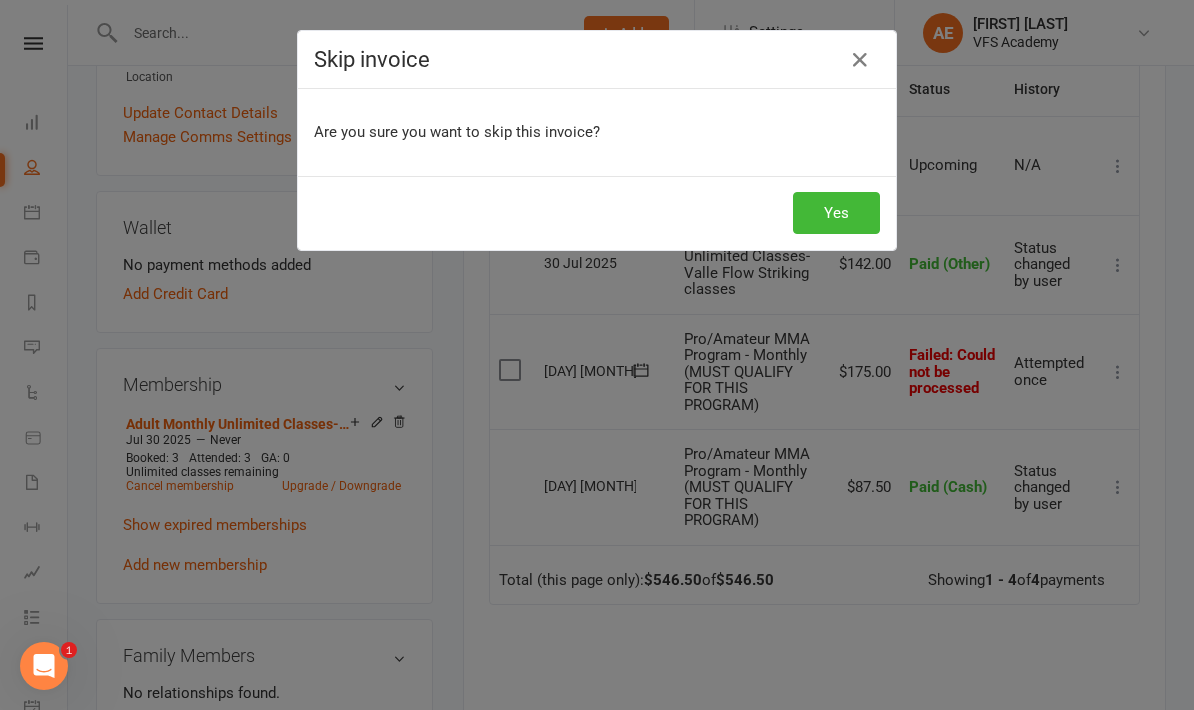 click on "Yes" at bounding box center [836, 213] 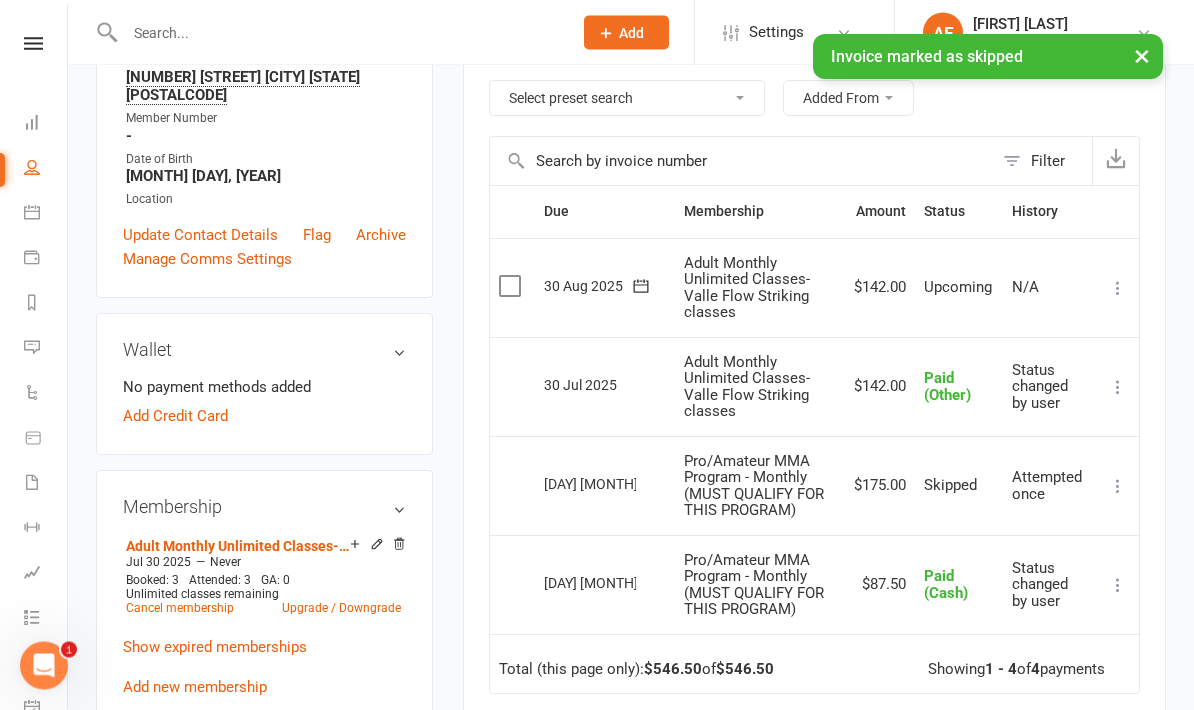 scroll, scrollTop: 0, scrollLeft: 0, axis: both 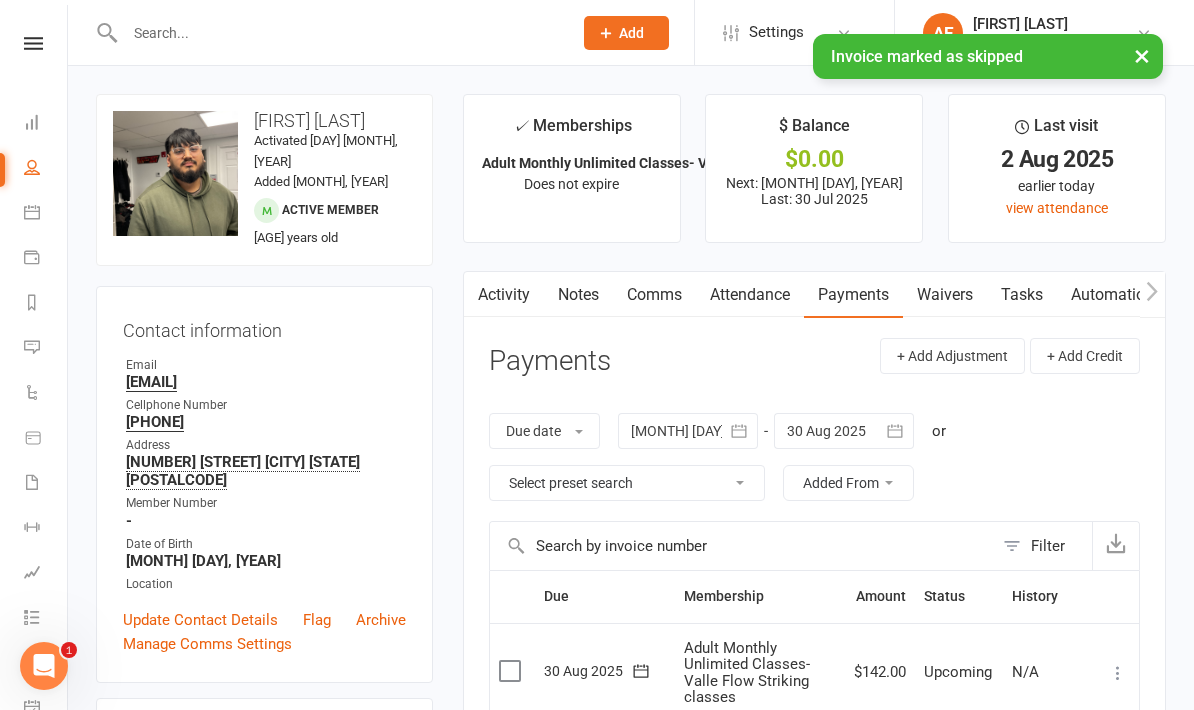click at bounding box center [33, 43] 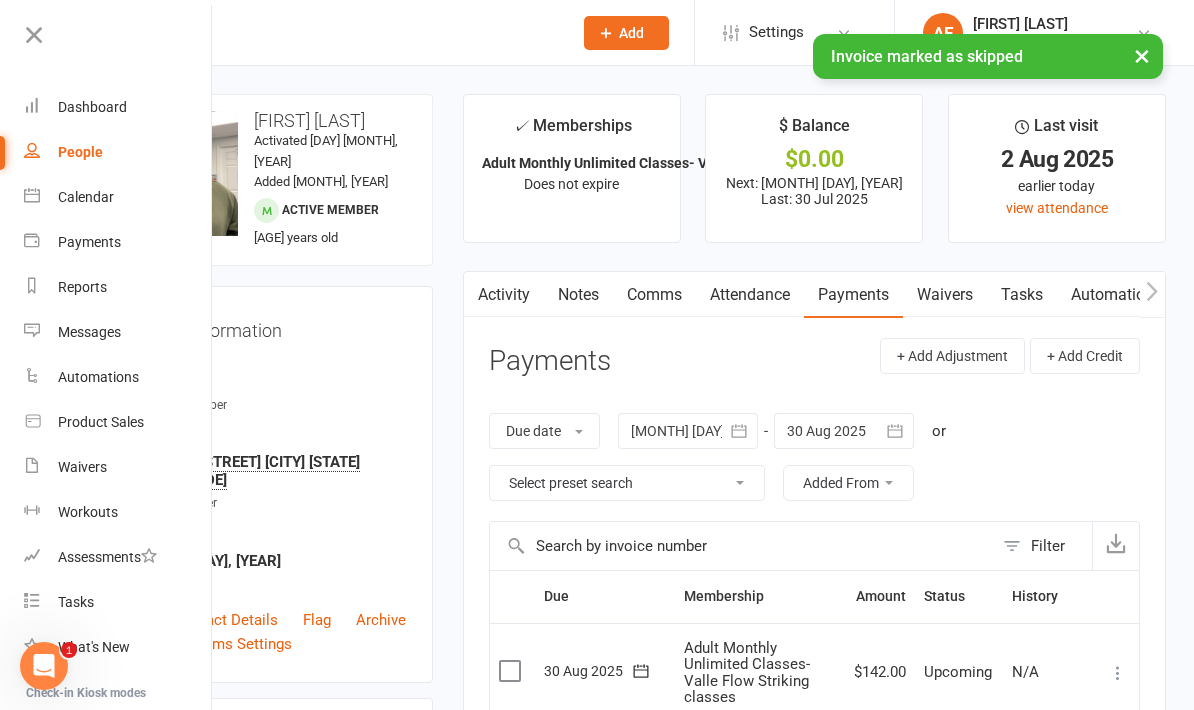 click on "Calendar" at bounding box center [118, 197] 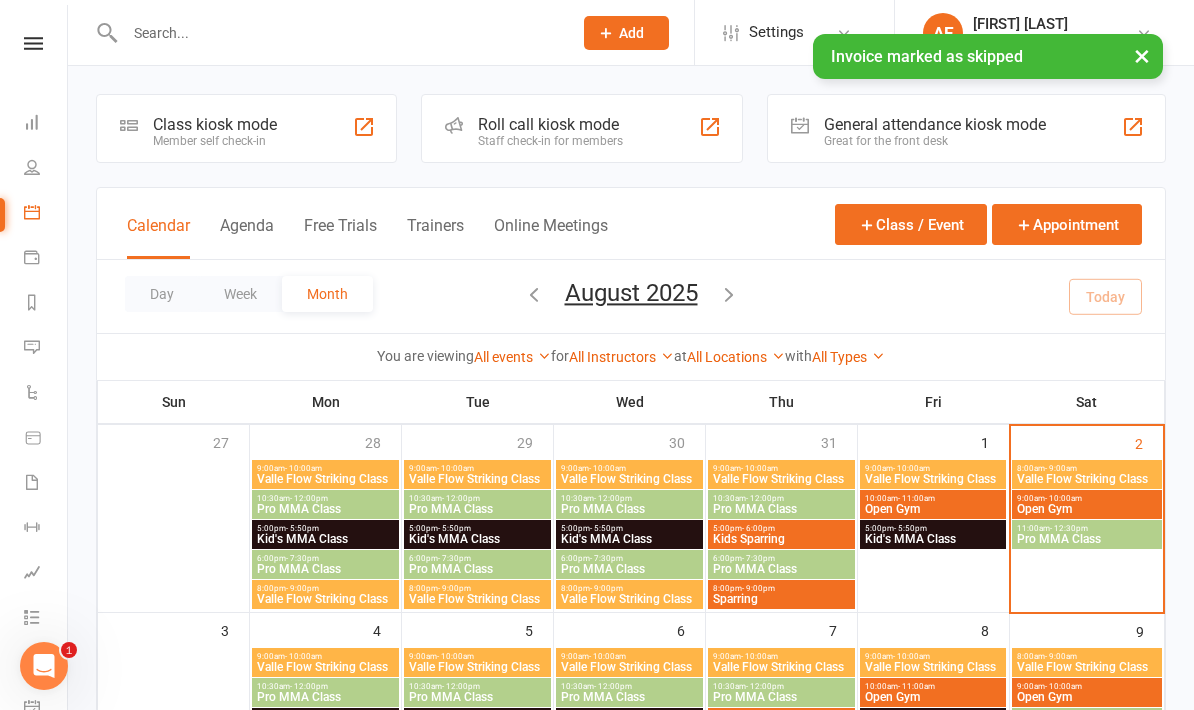 click on "Class kiosk mode" at bounding box center (215, 124) 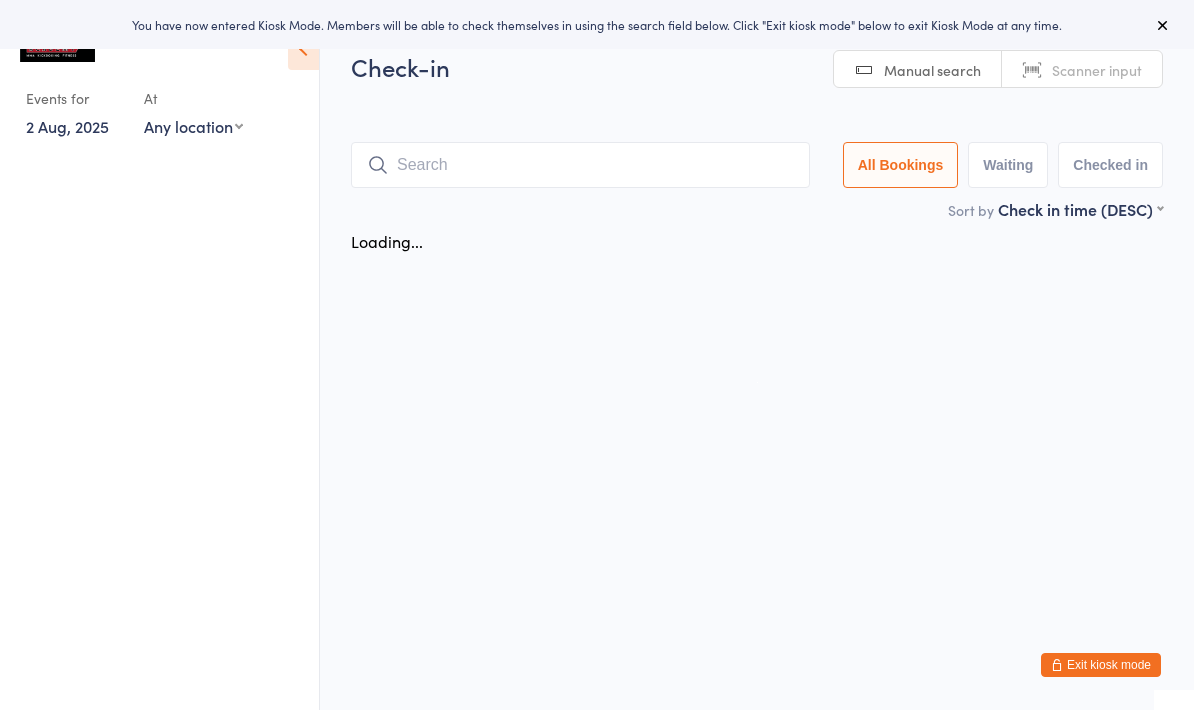 scroll, scrollTop: 0, scrollLeft: 0, axis: both 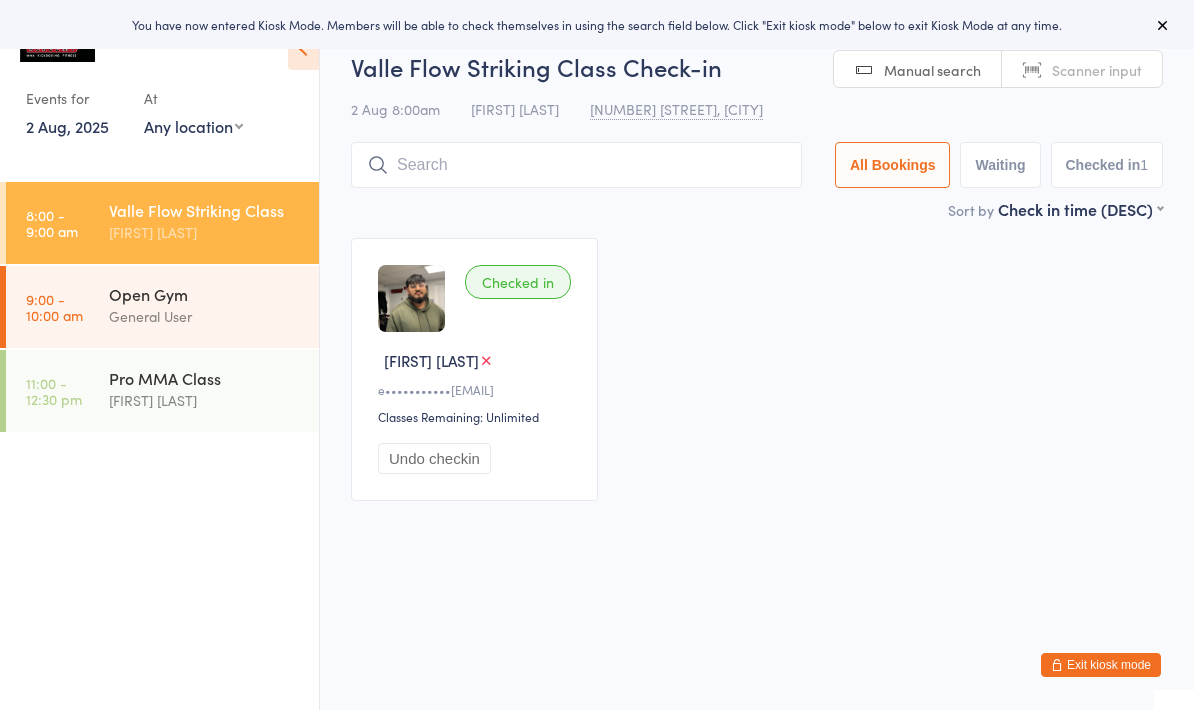 click at bounding box center (576, 165) 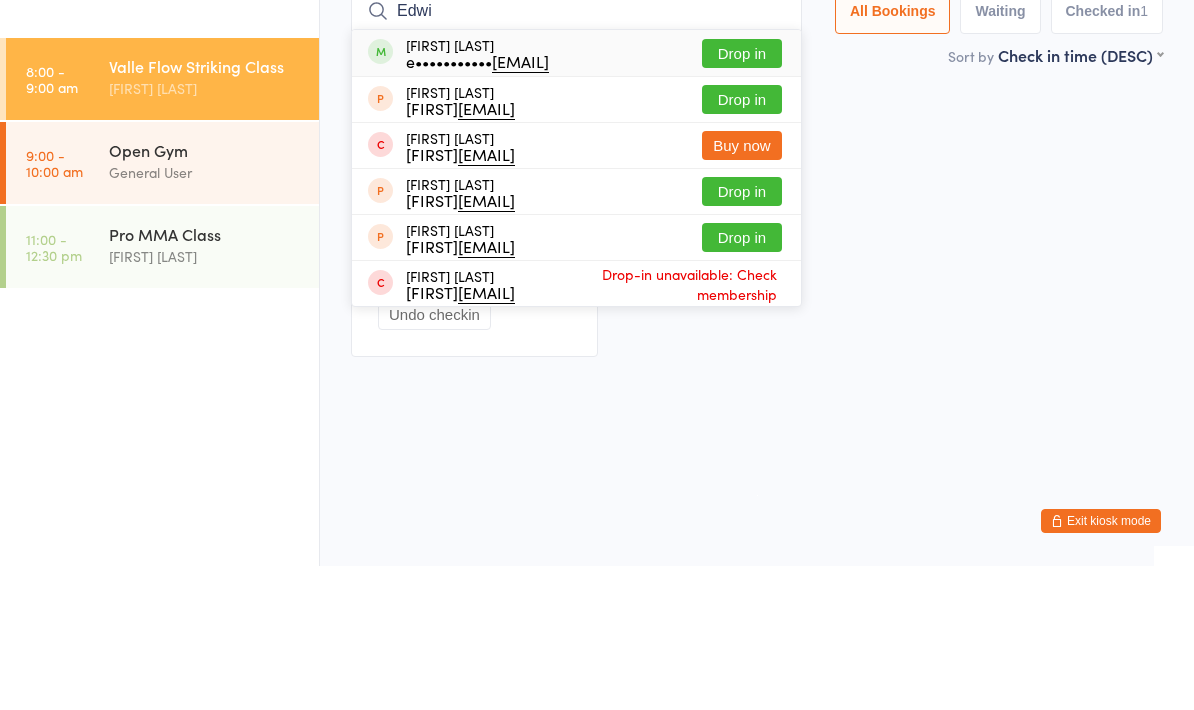 type on "Edwi" 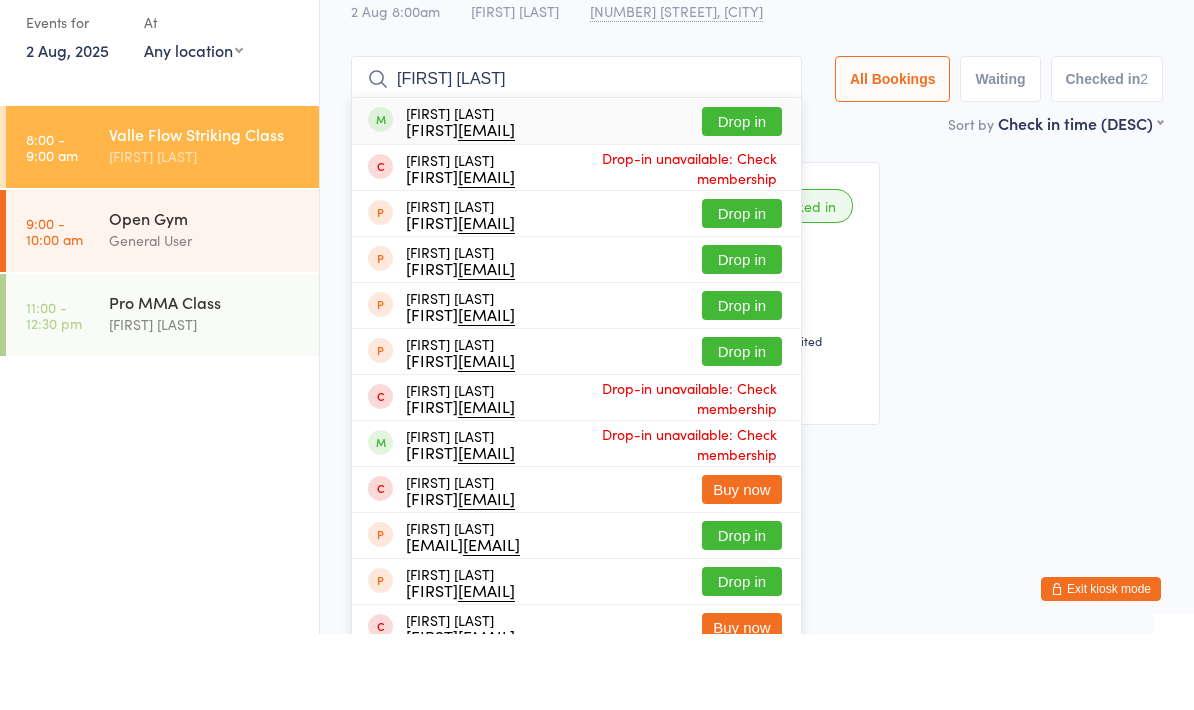 type on "Samuel rod" 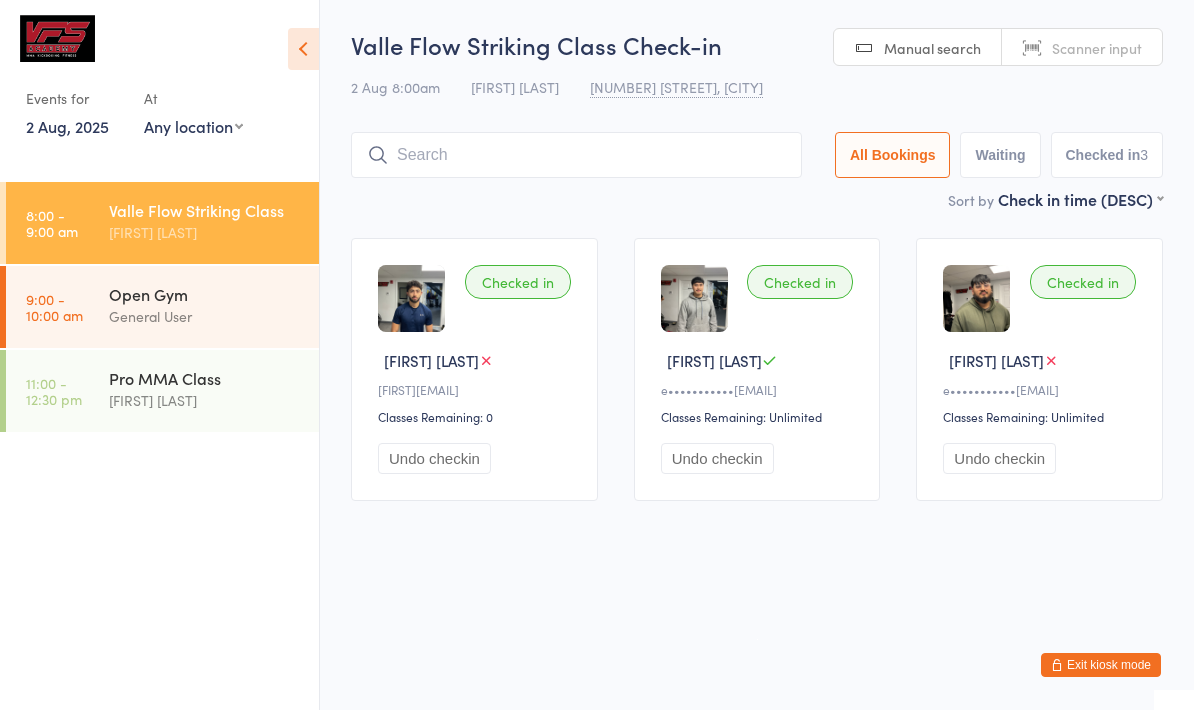 click on "Exit kiosk mode" at bounding box center (1101, 665) 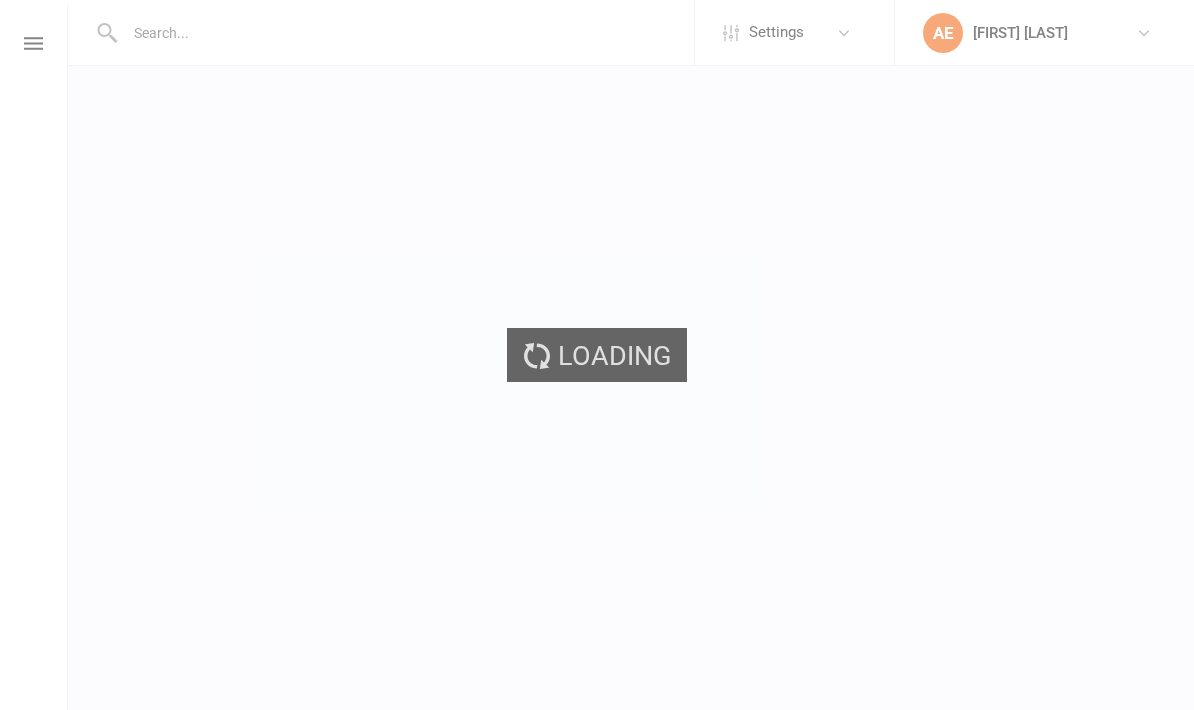 scroll, scrollTop: 0, scrollLeft: 0, axis: both 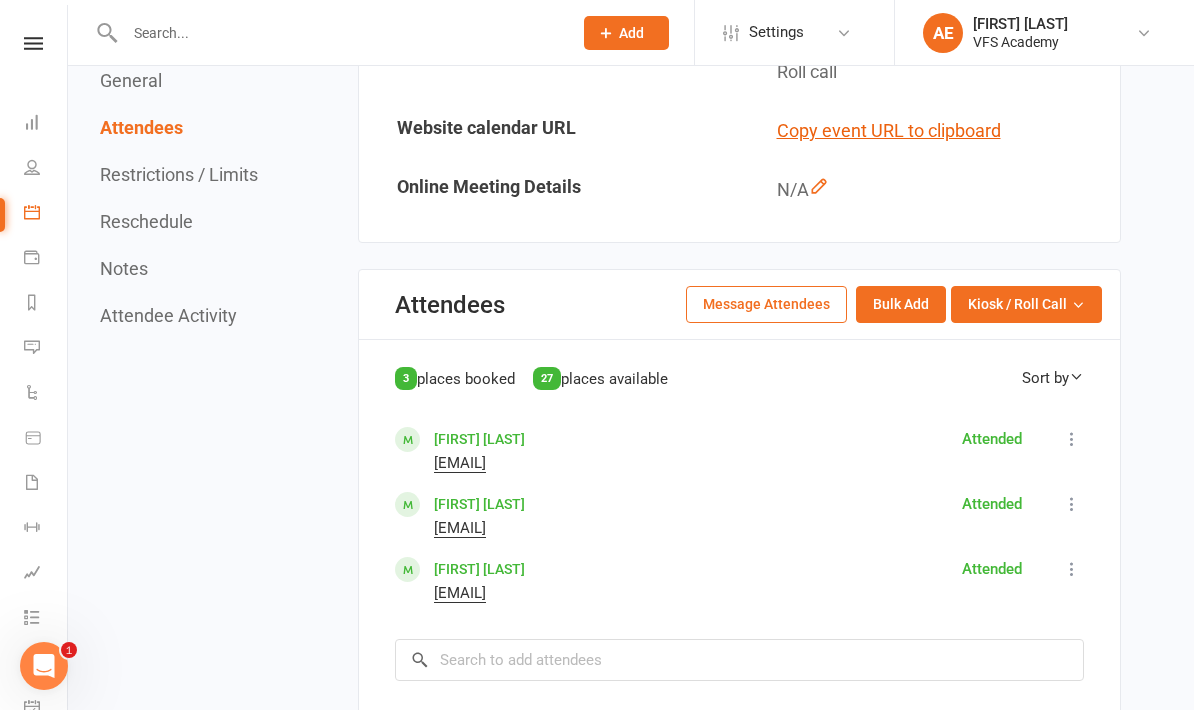 click on "[FIRST] [LAST]" at bounding box center (479, 569) 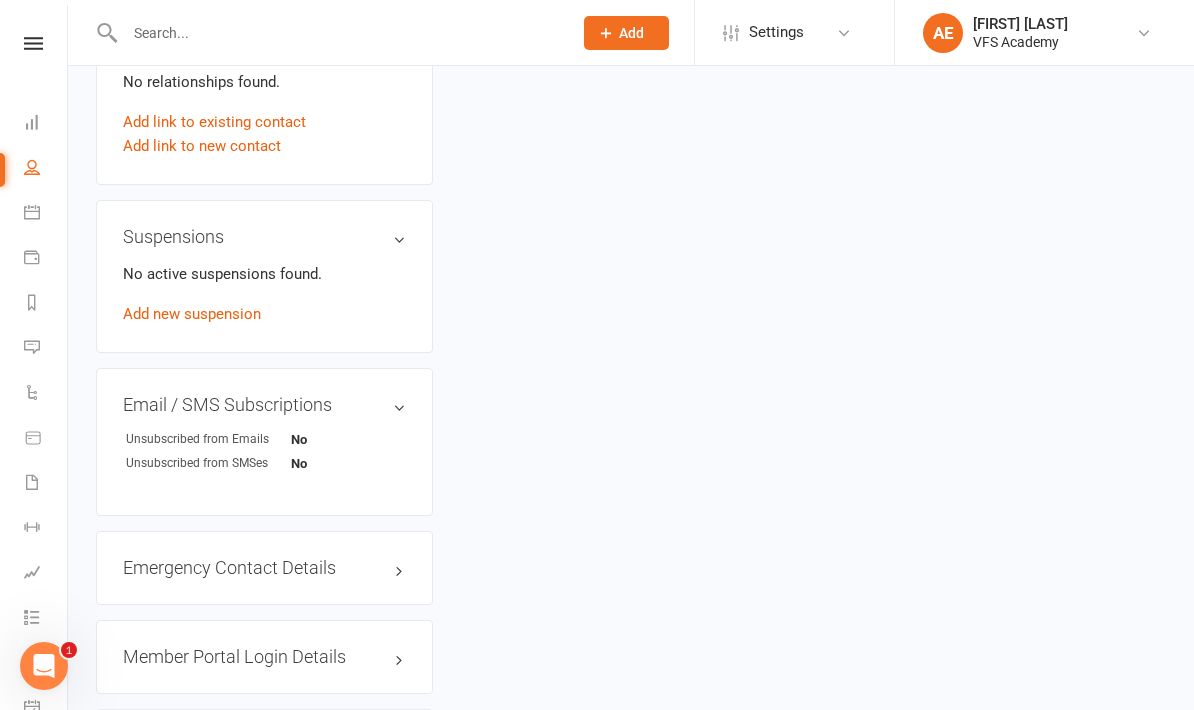 scroll, scrollTop: 0, scrollLeft: 0, axis: both 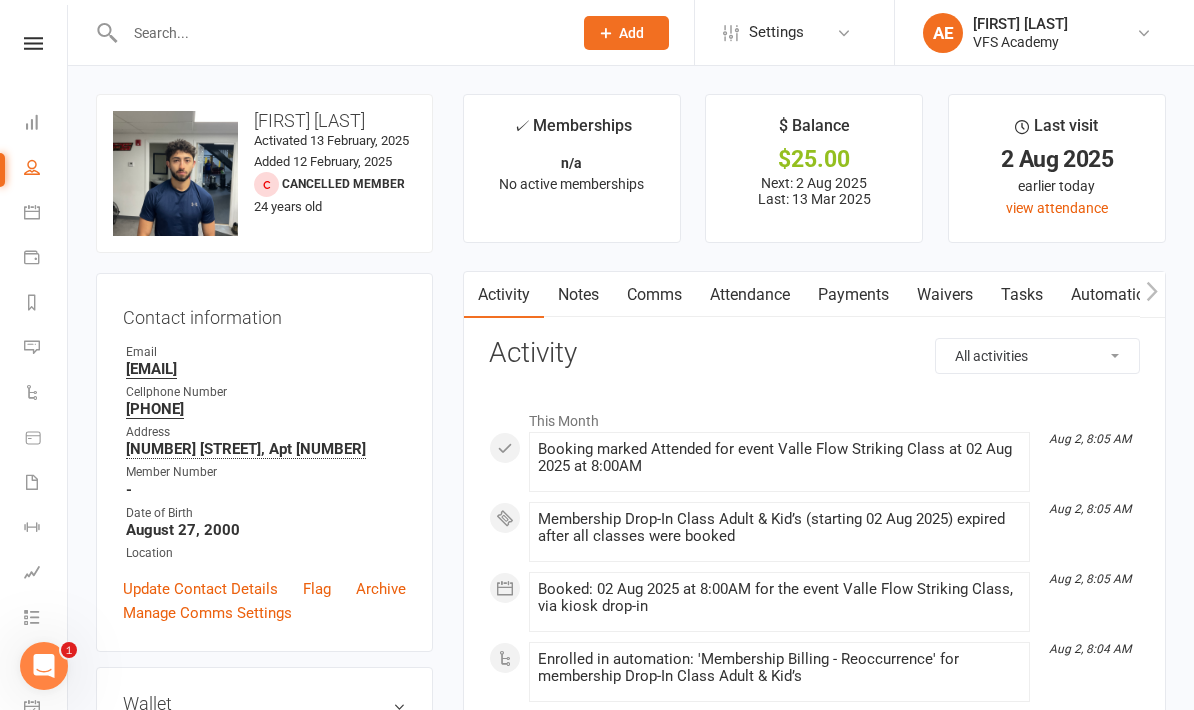 click on "Payments" at bounding box center (853, 295) 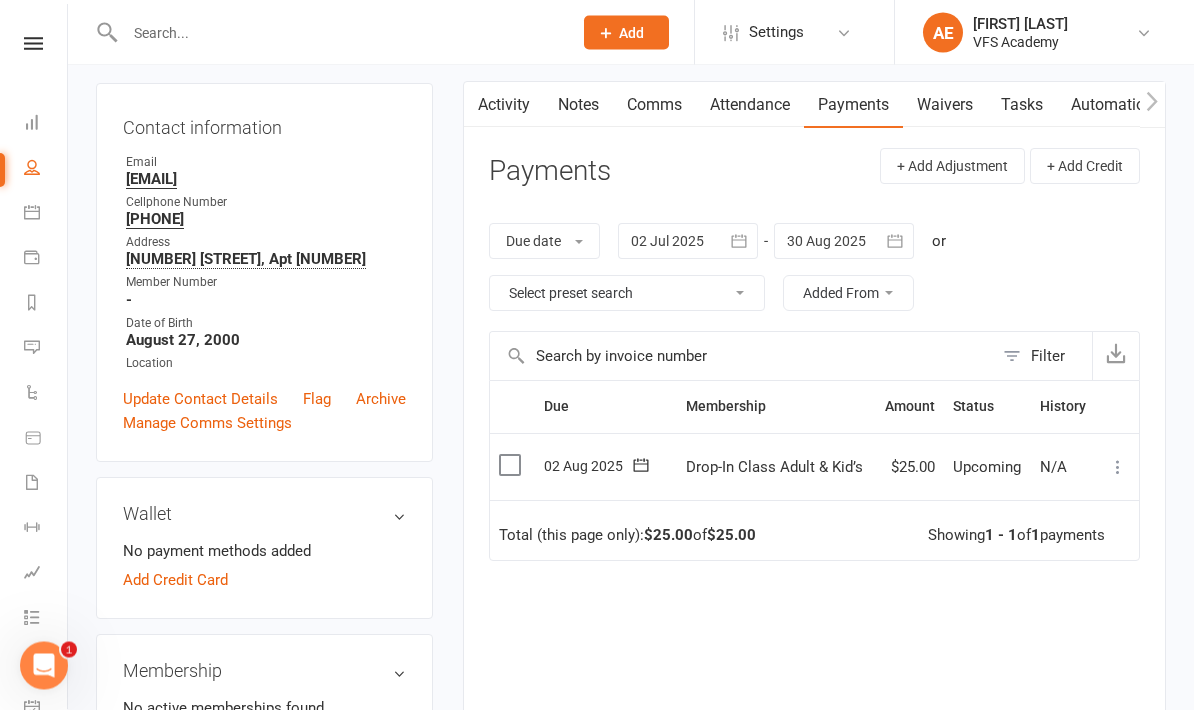 scroll, scrollTop: 190, scrollLeft: 0, axis: vertical 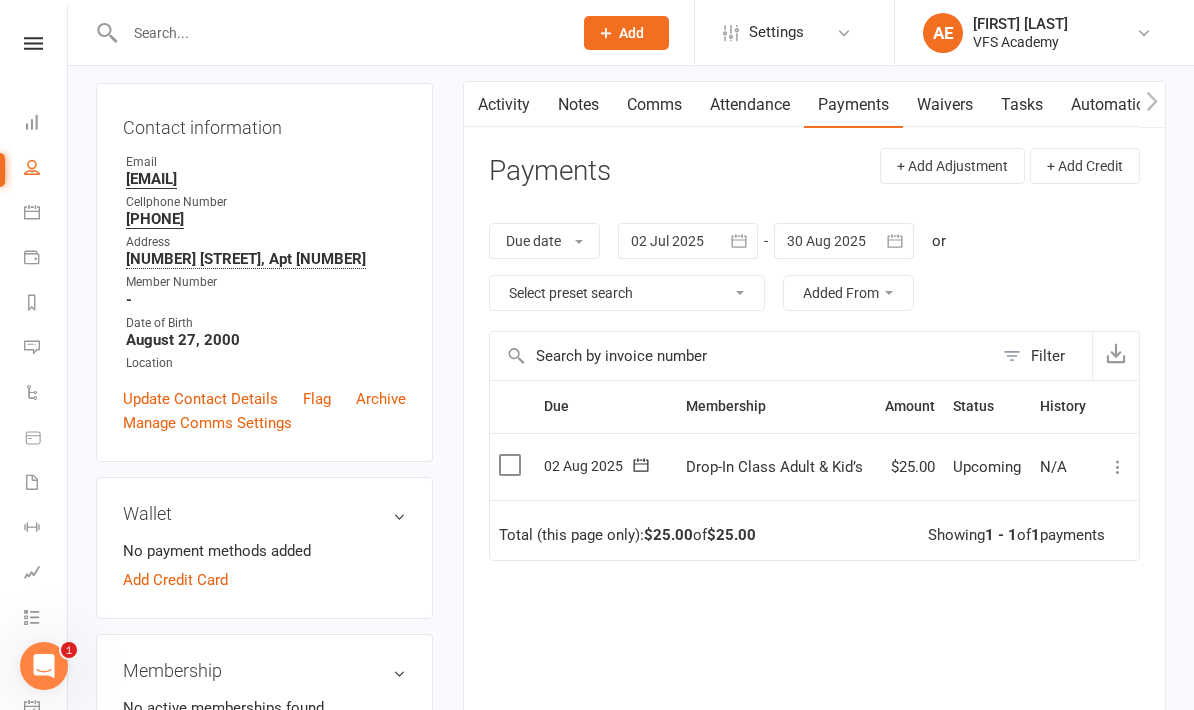 click at bounding box center (1118, 467) 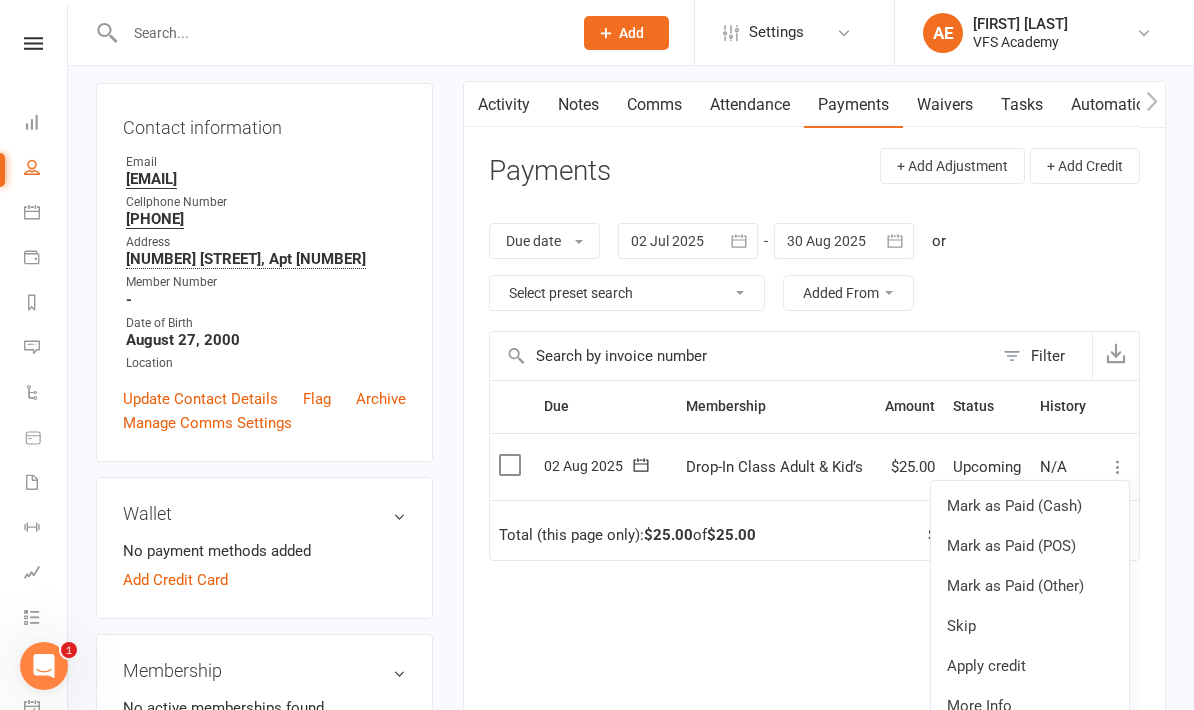 click on "Mark as Paid (Other)" at bounding box center (1030, 586) 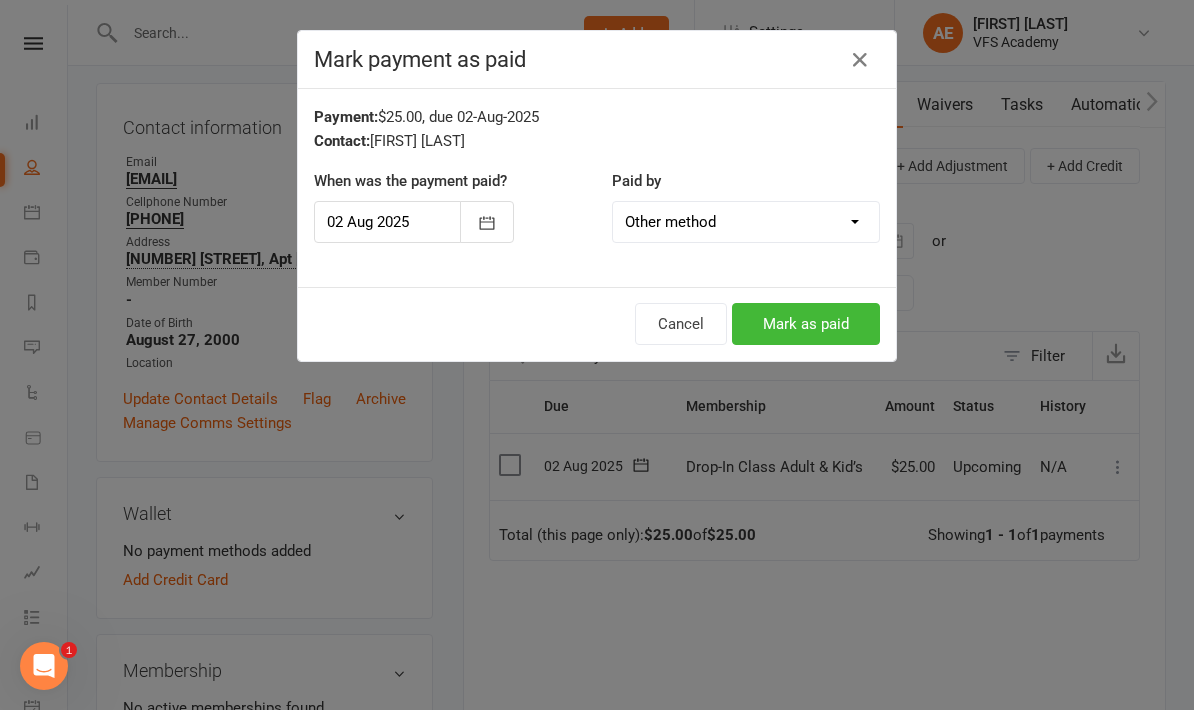 click on "Mark as paid" at bounding box center (806, 324) 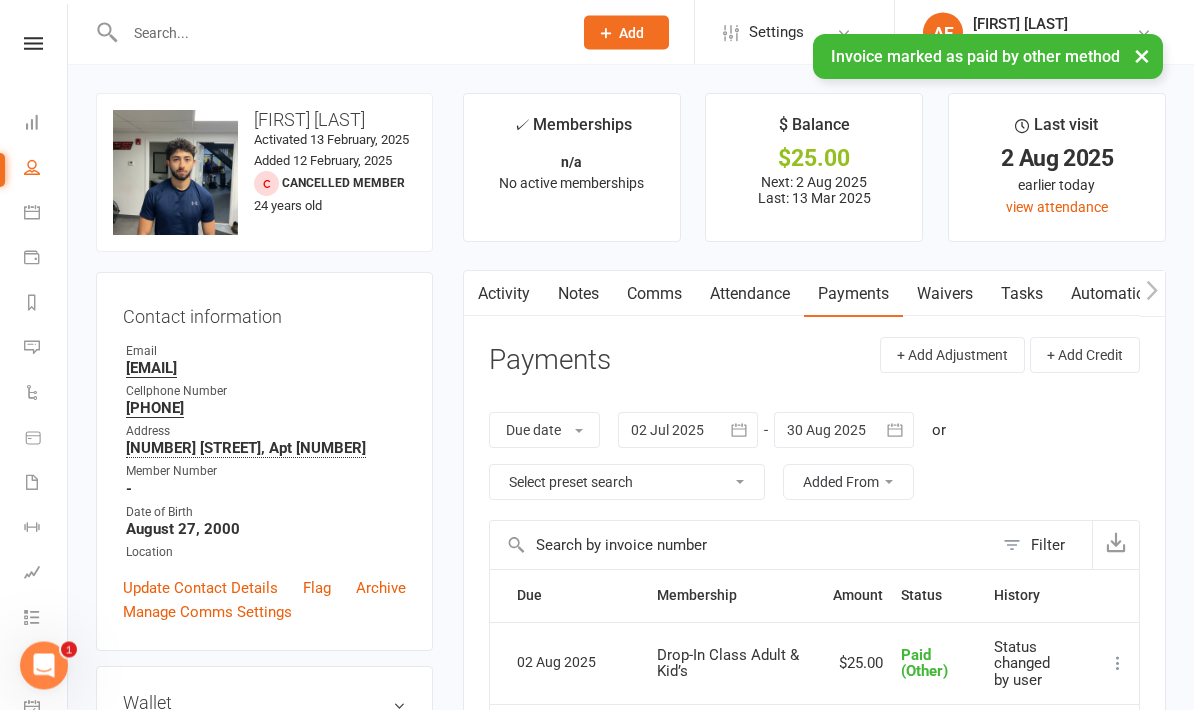 scroll, scrollTop: 0, scrollLeft: 0, axis: both 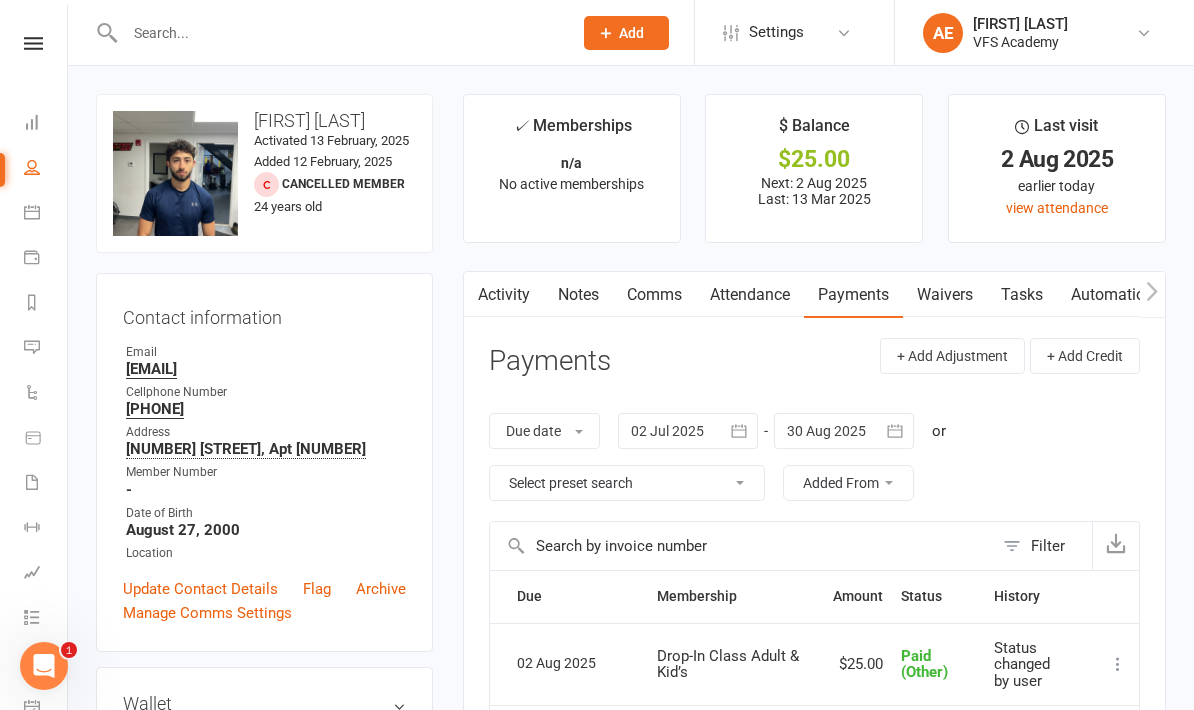 click on "Activity" at bounding box center (504, 295) 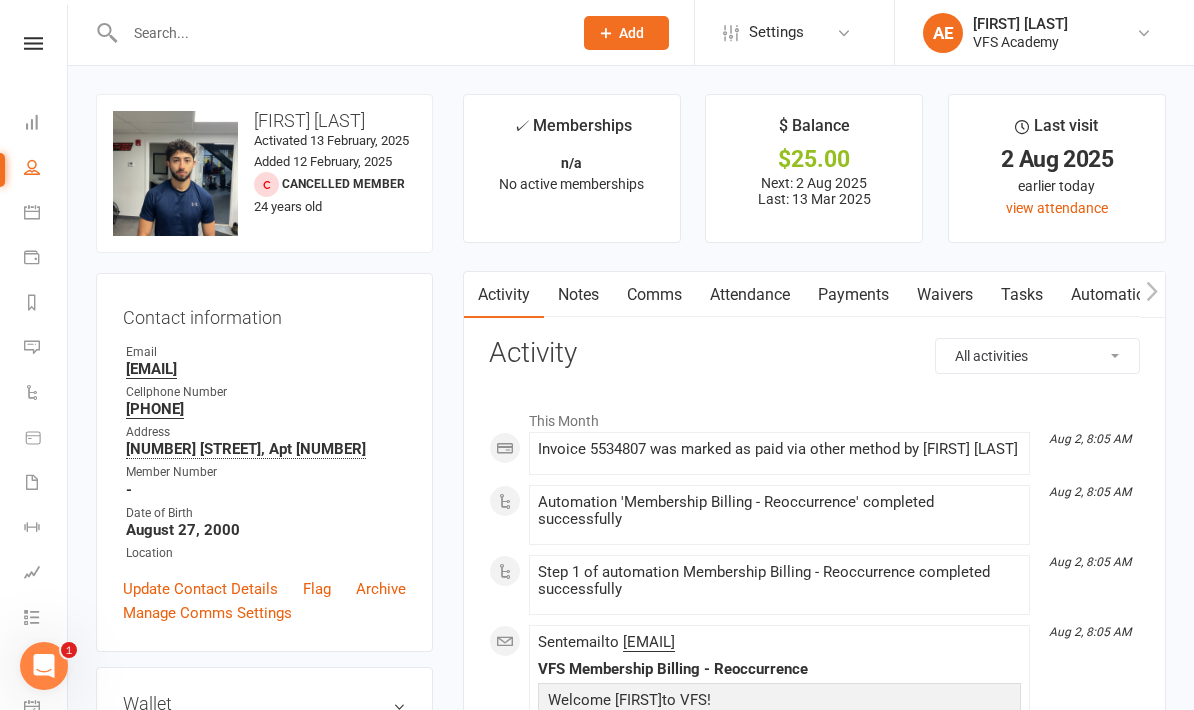 click on "Payments" at bounding box center [853, 295] 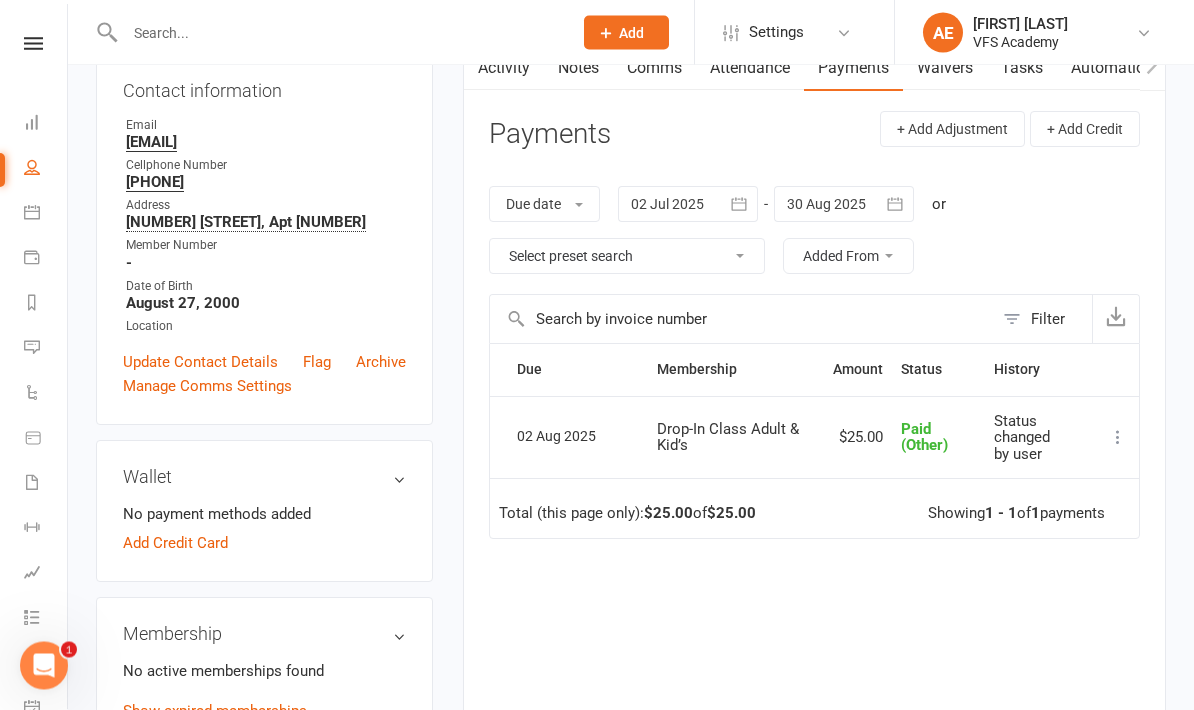 click 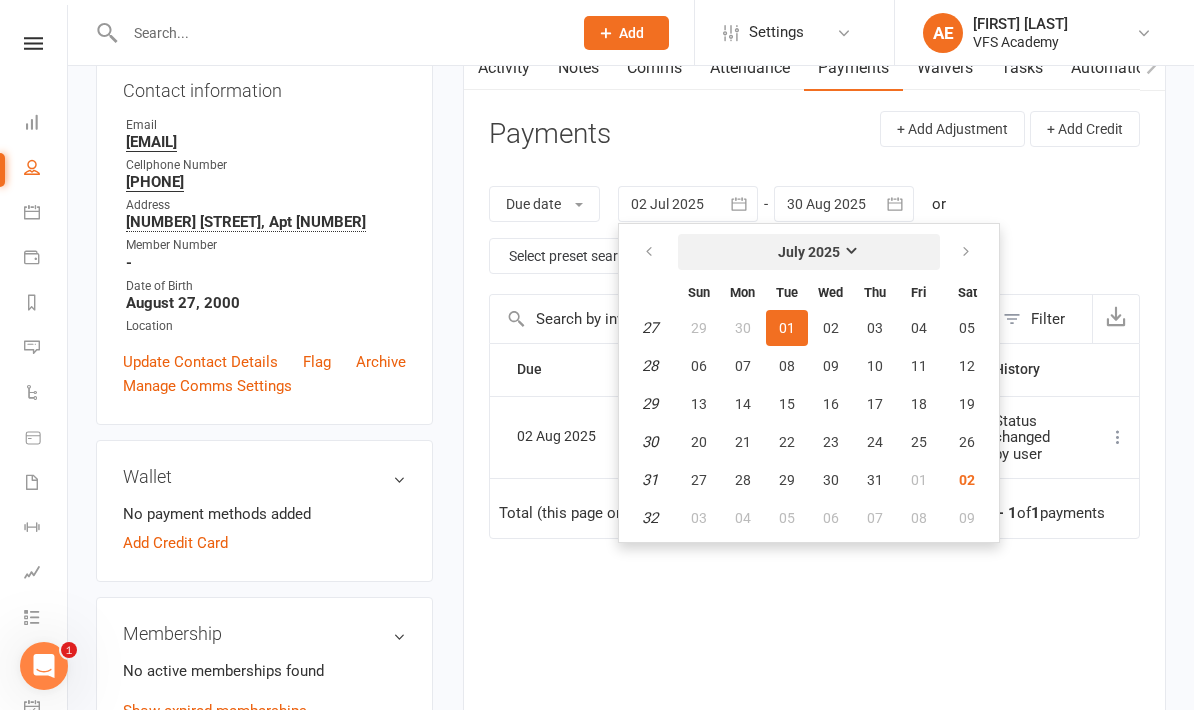 click on "July 2025" at bounding box center (809, 252) 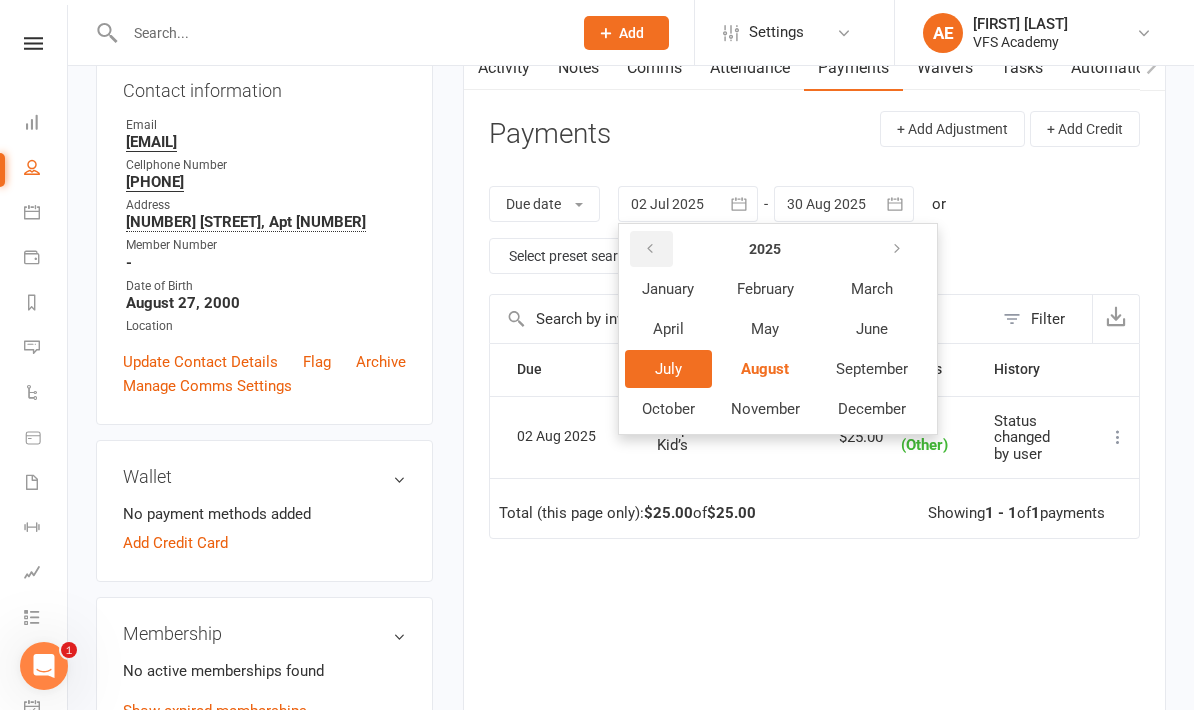 click at bounding box center (650, 249) 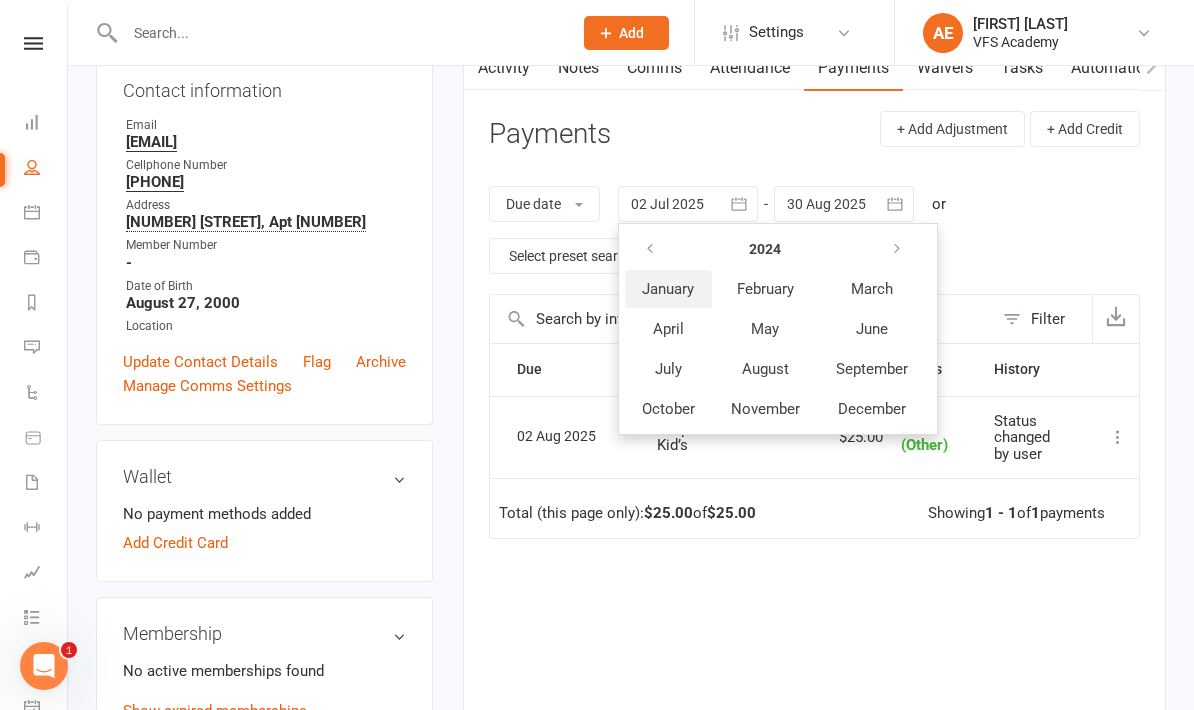 click on "January" at bounding box center (668, 289) 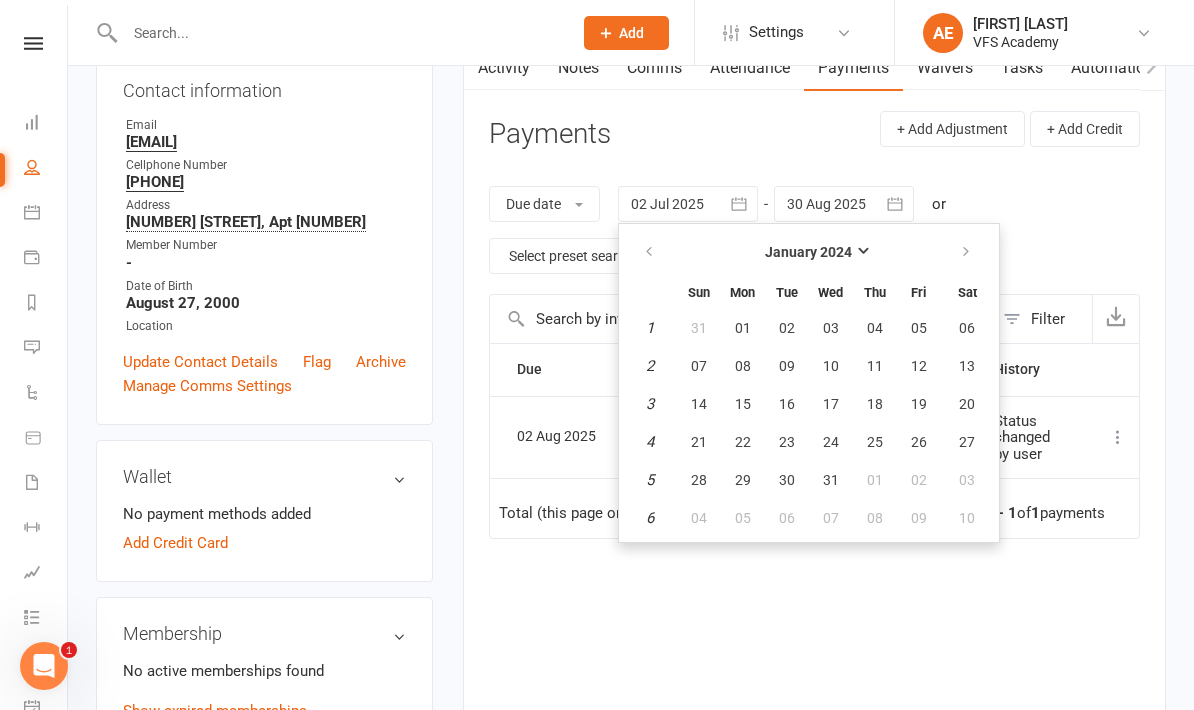 click on "01" at bounding box center (743, 328) 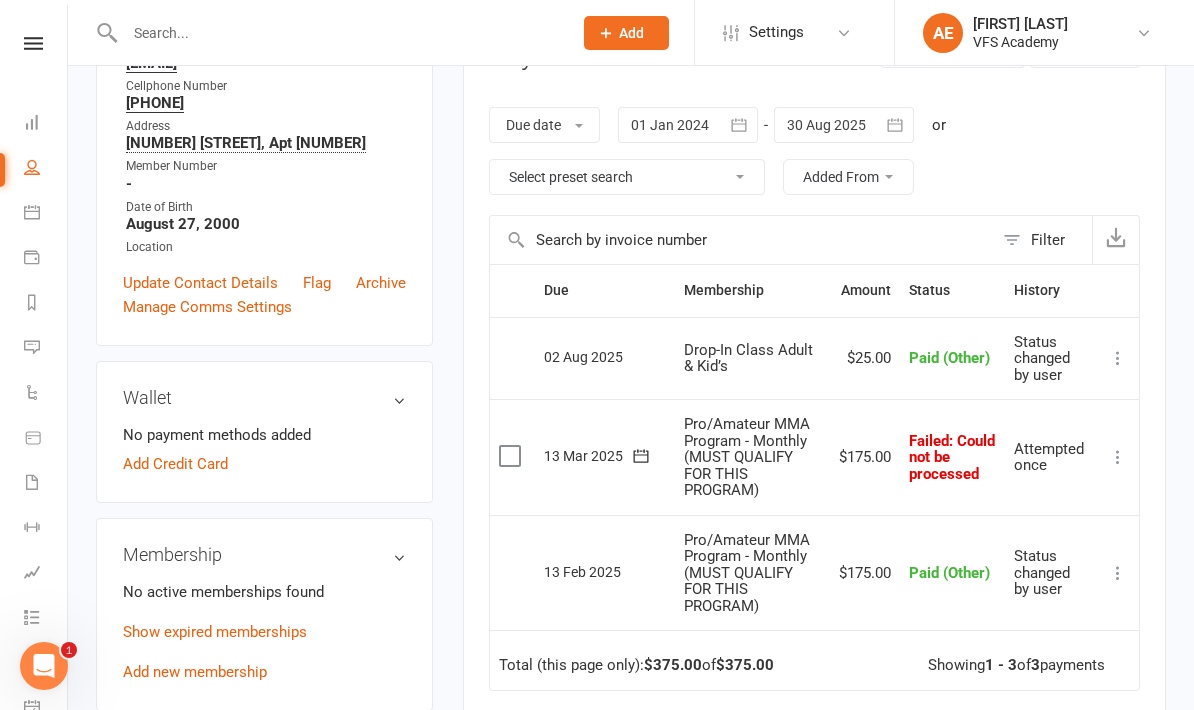 scroll, scrollTop: 318, scrollLeft: 0, axis: vertical 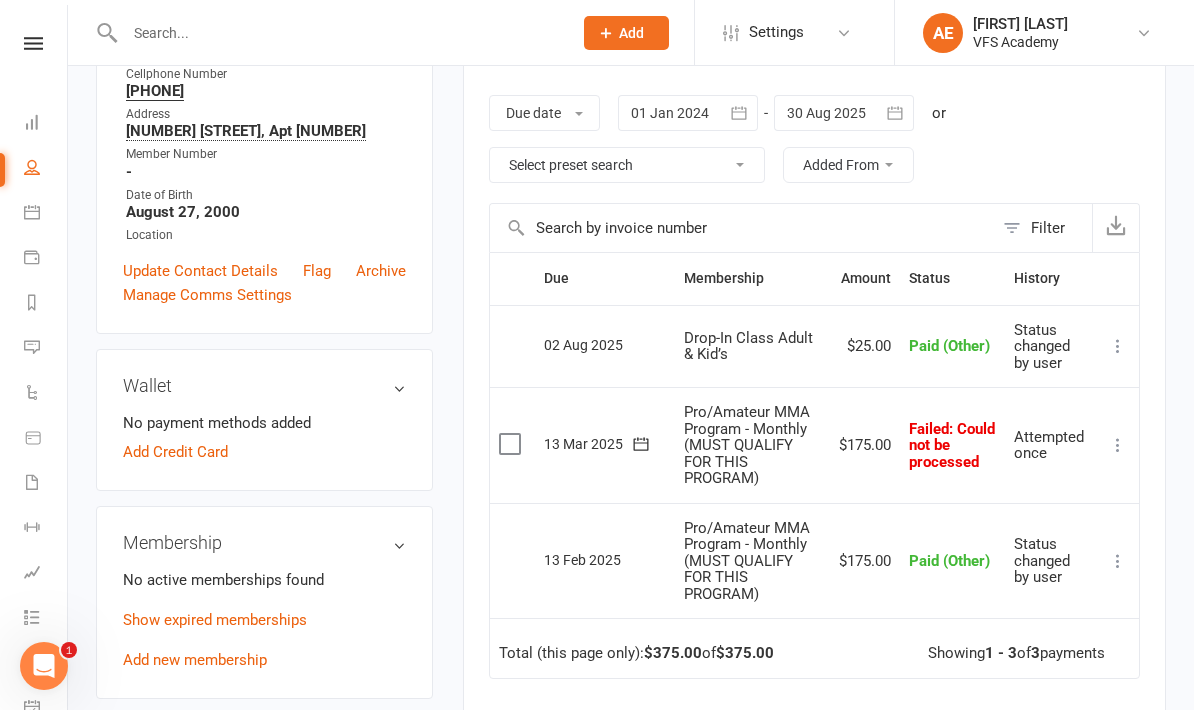 click at bounding box center [1118, 445] 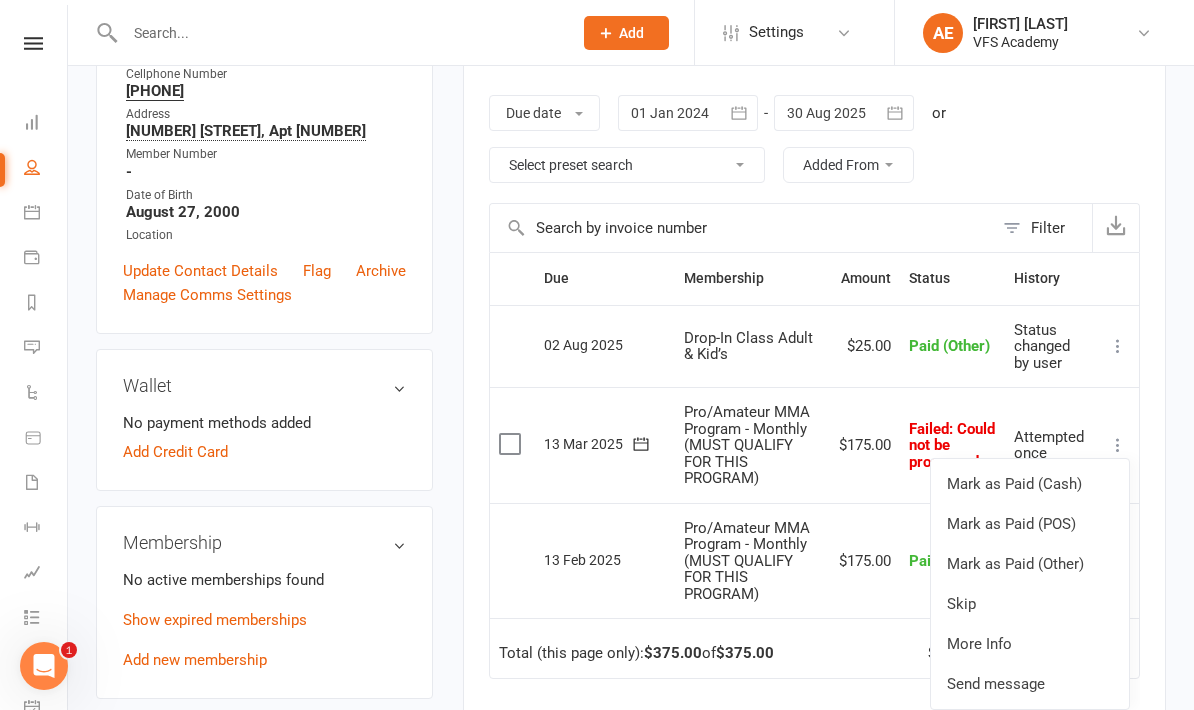 click on "Skip" at bounding box center (1030, 604) 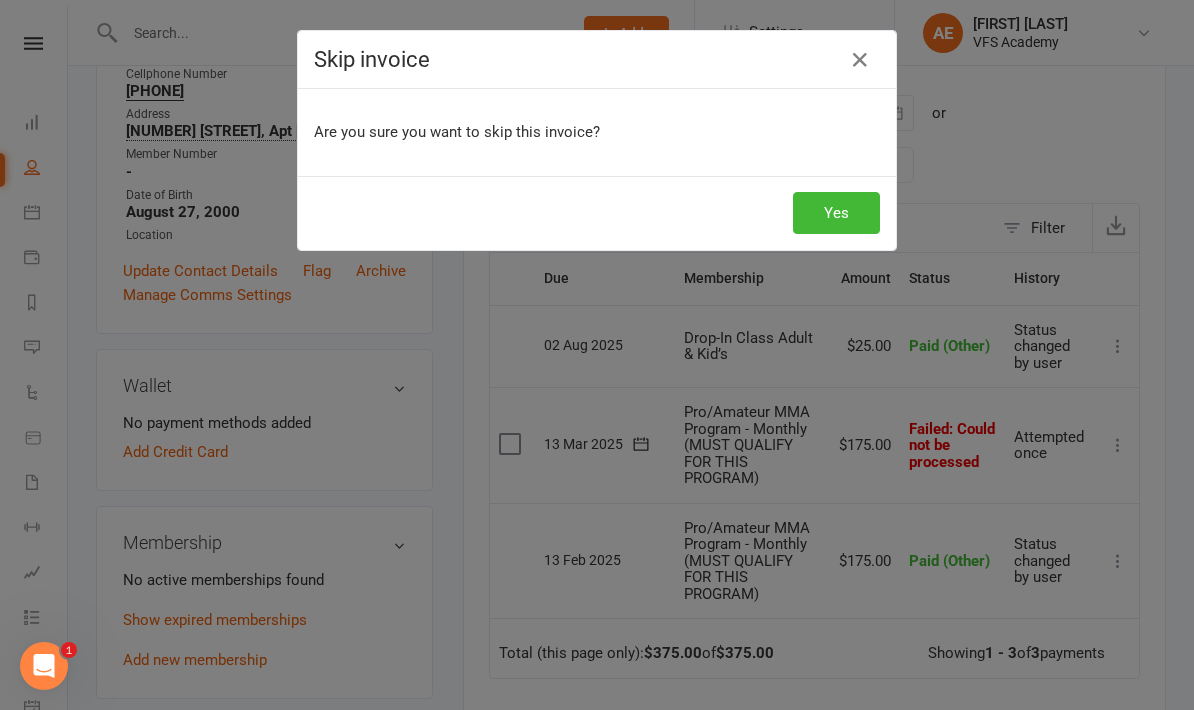 click on "Yes" at bounding box center (836, 213) 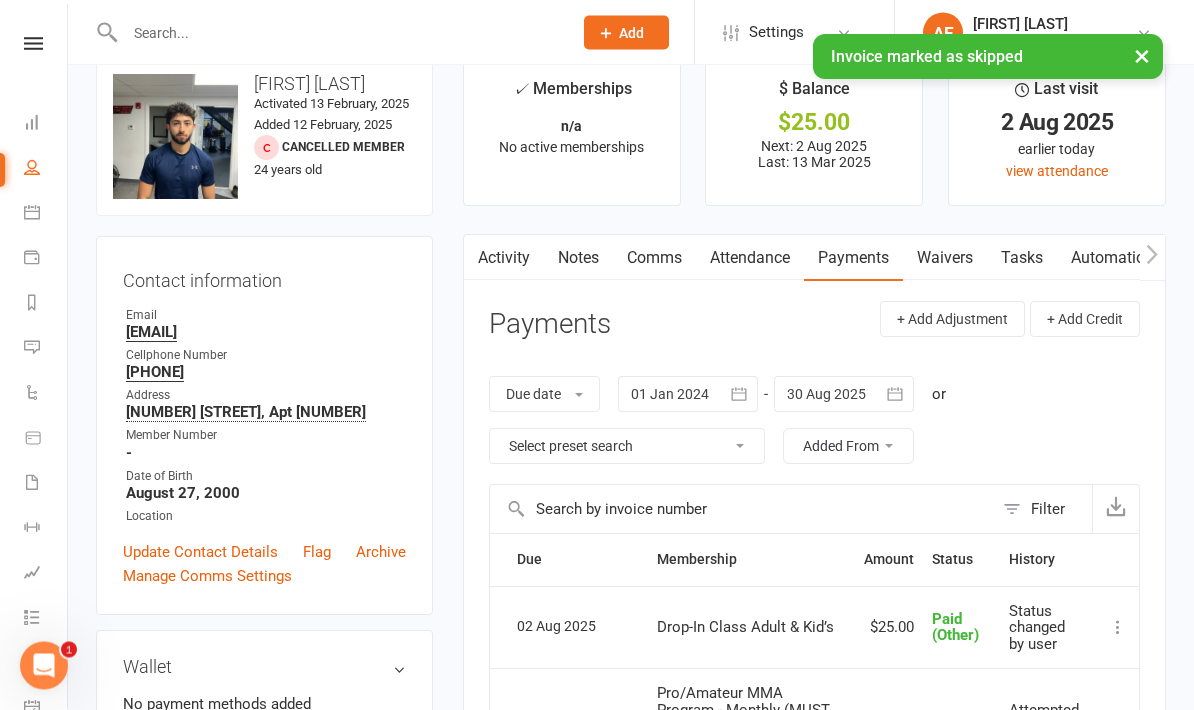 scroll, scrollTop: 0, scrollLeft: 0, axis: both 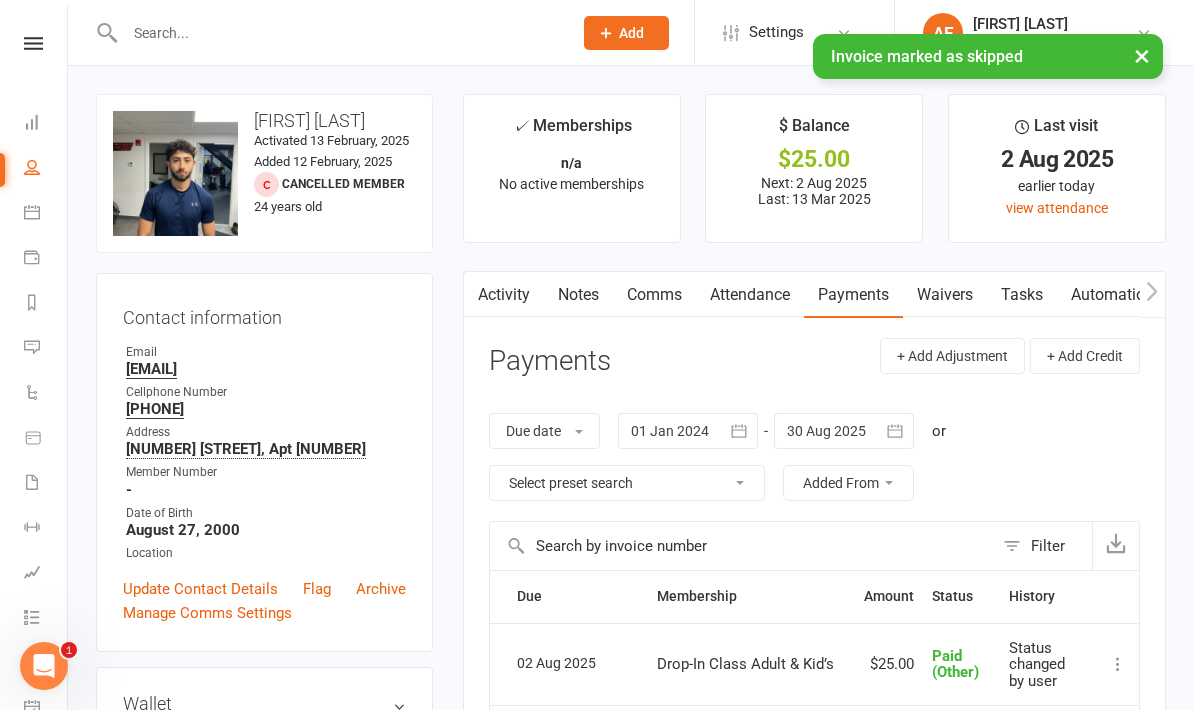 click at bounding box center (33, 43) 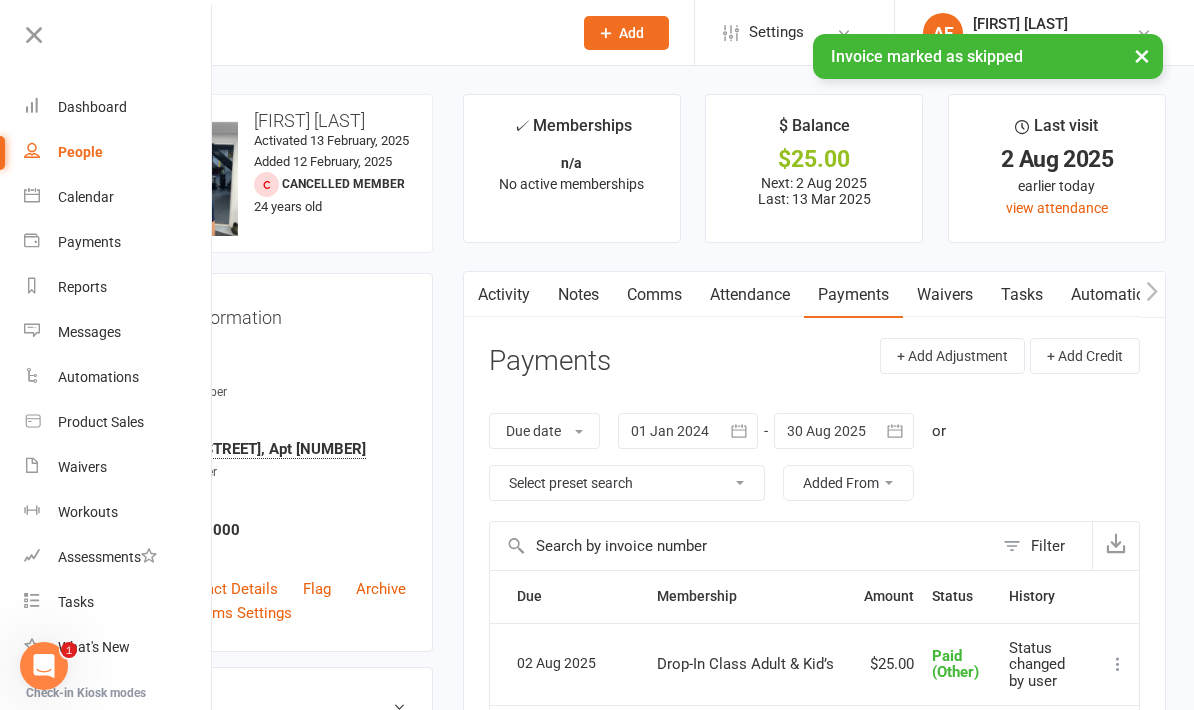 click on "Dashboard" at bounding box center [92, 107] 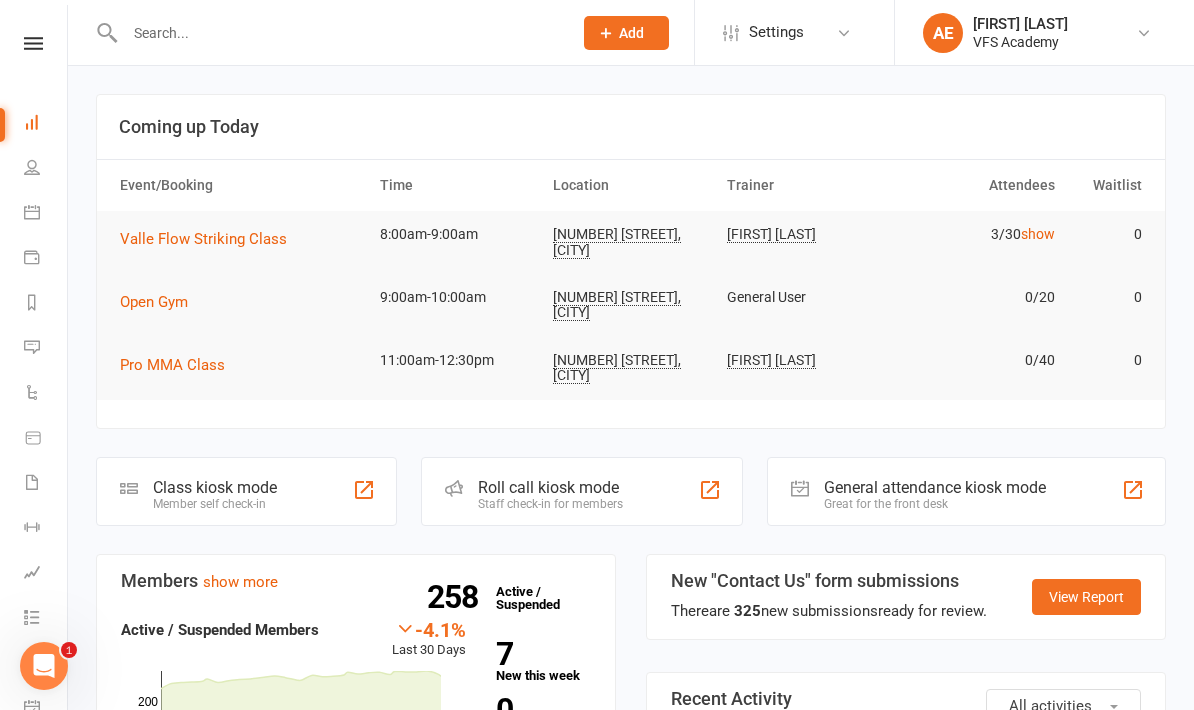 click on "Valle Flow Striking Class" at bounding box center (203, 239) 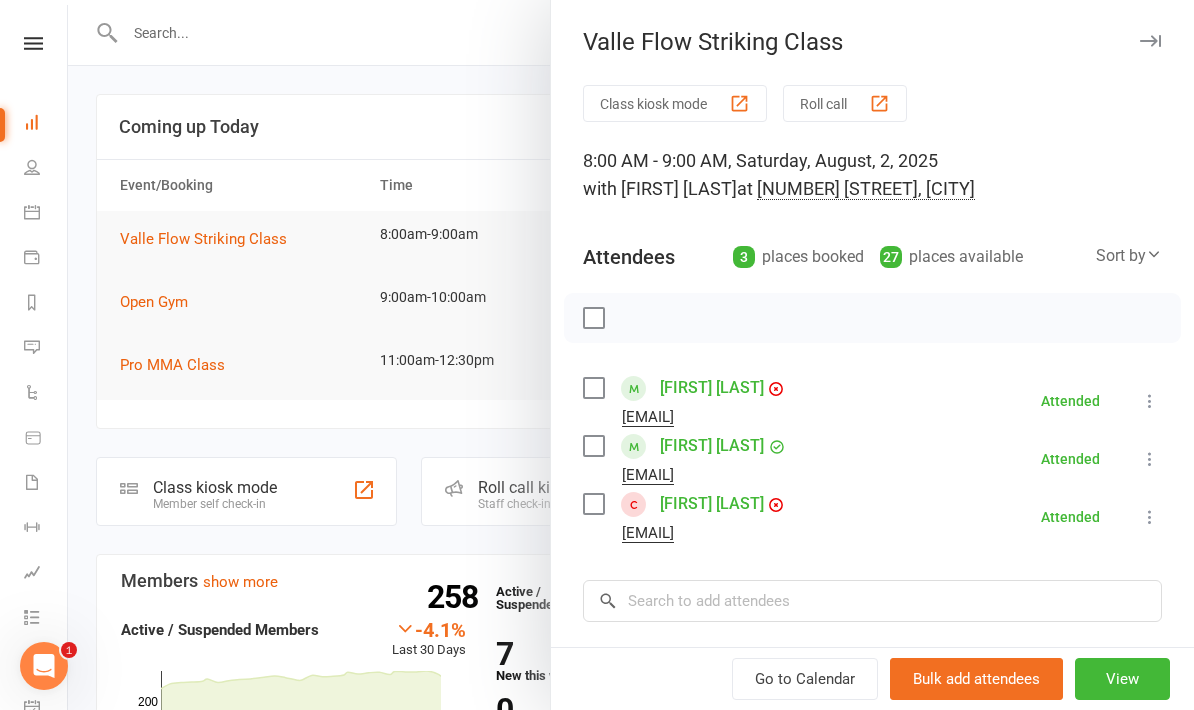 click on "View" at bounding box center [1122, 679] 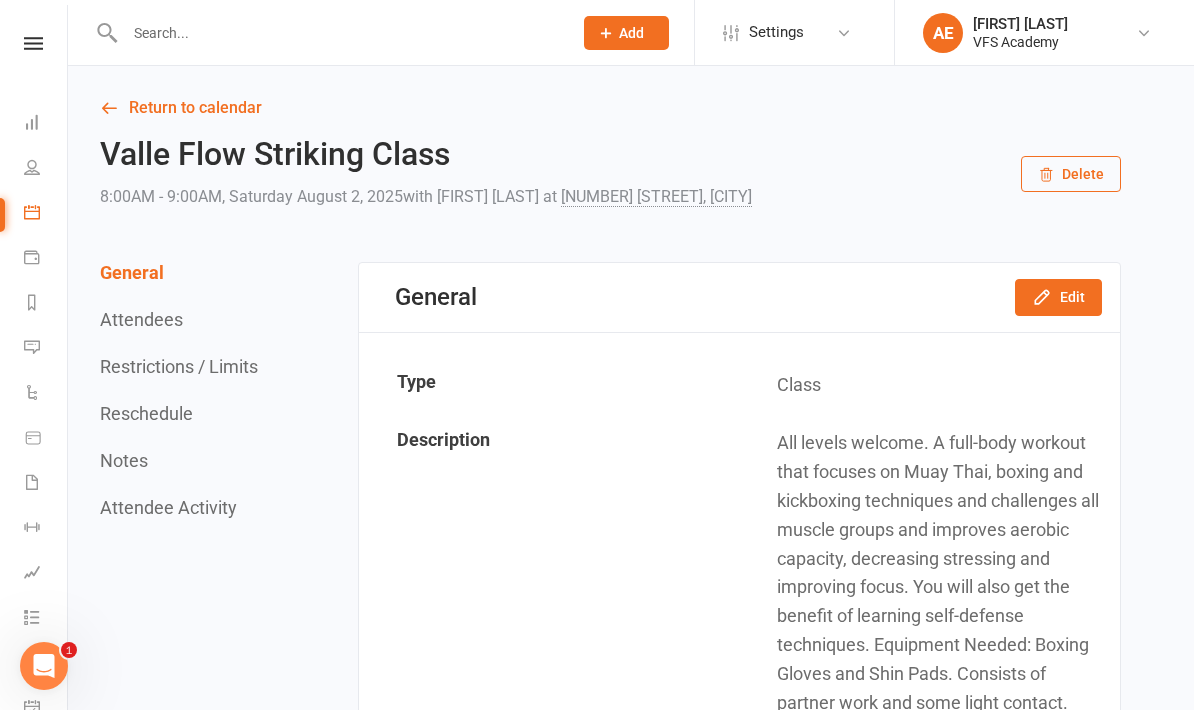 click on "Clubworx Dashboard People Calendar Payments Reports Messages   Automations   Product Sales Waivers   Workouts   Assessments  Tasks   What's New Check-in Kiosk modes General attendance Roll call Class check-in" at bounding box center [34, 360] 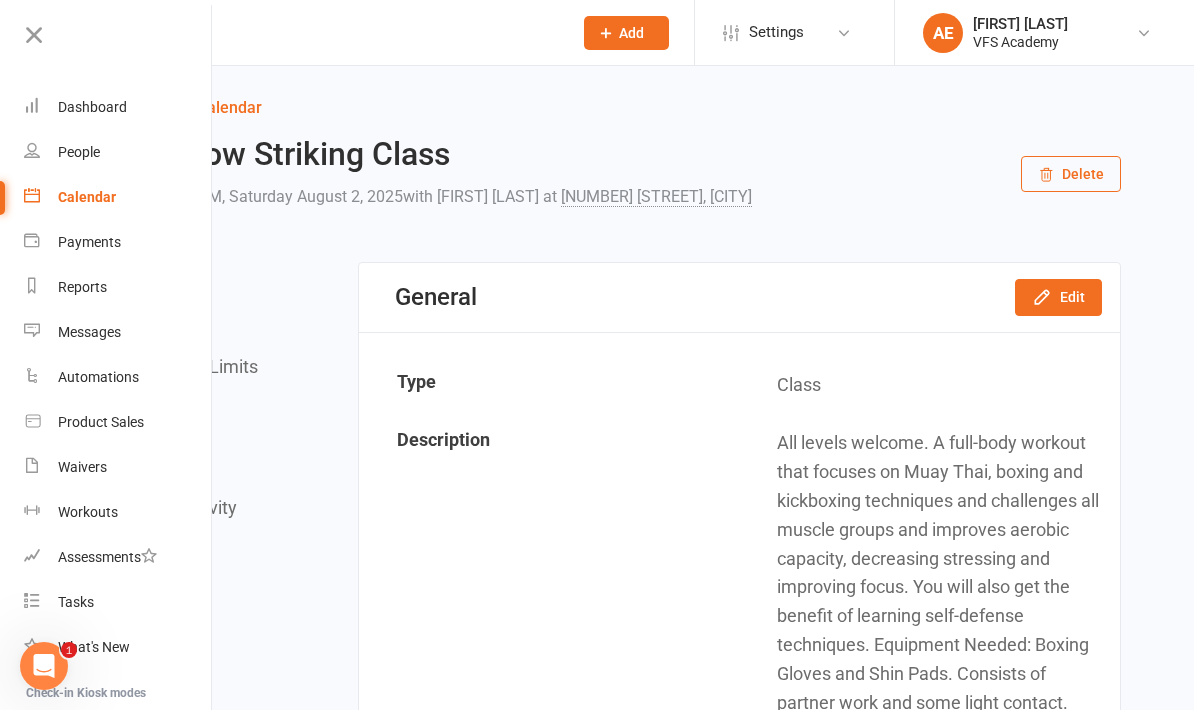 click on "Payments" at bounding box center (118, 242) 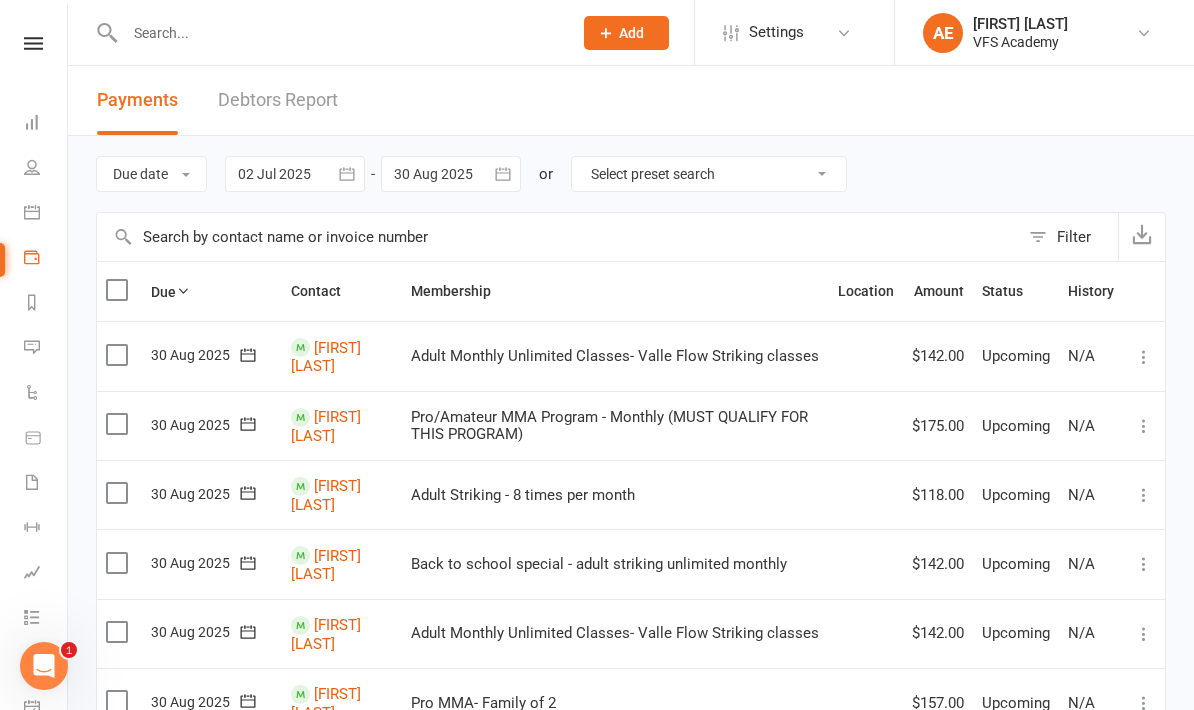 click at bounding box center (33, 43) 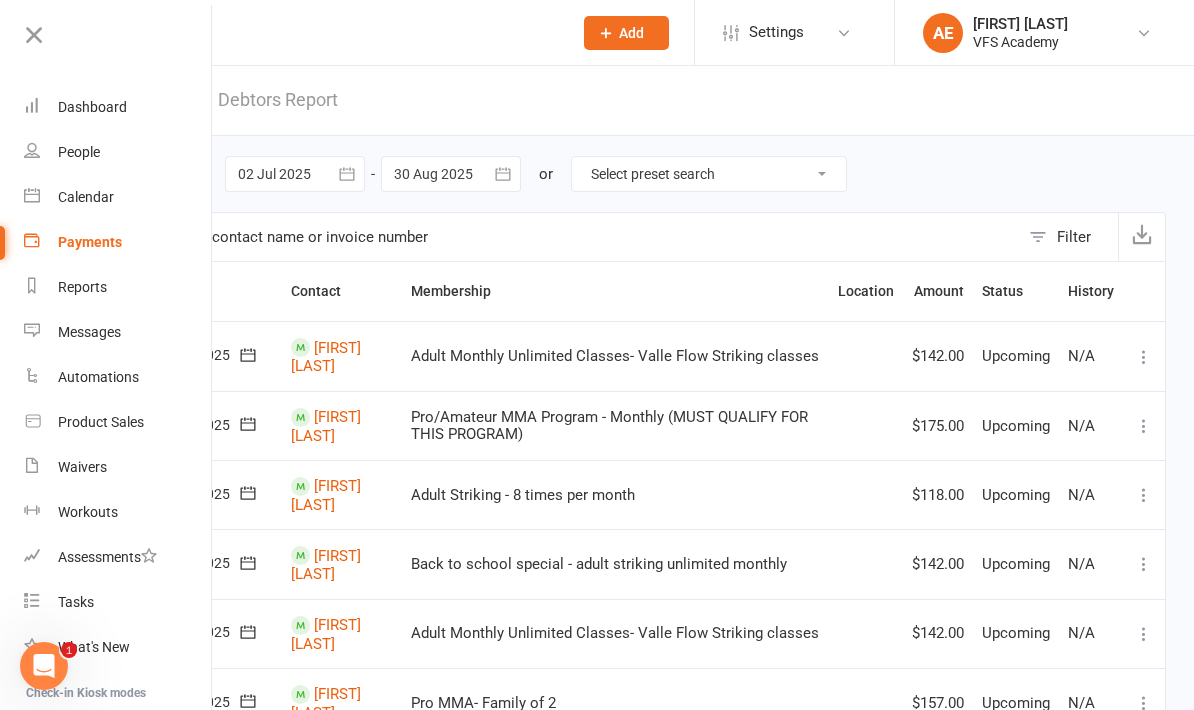 click on "Calendar" at bounding box center (86, 197) 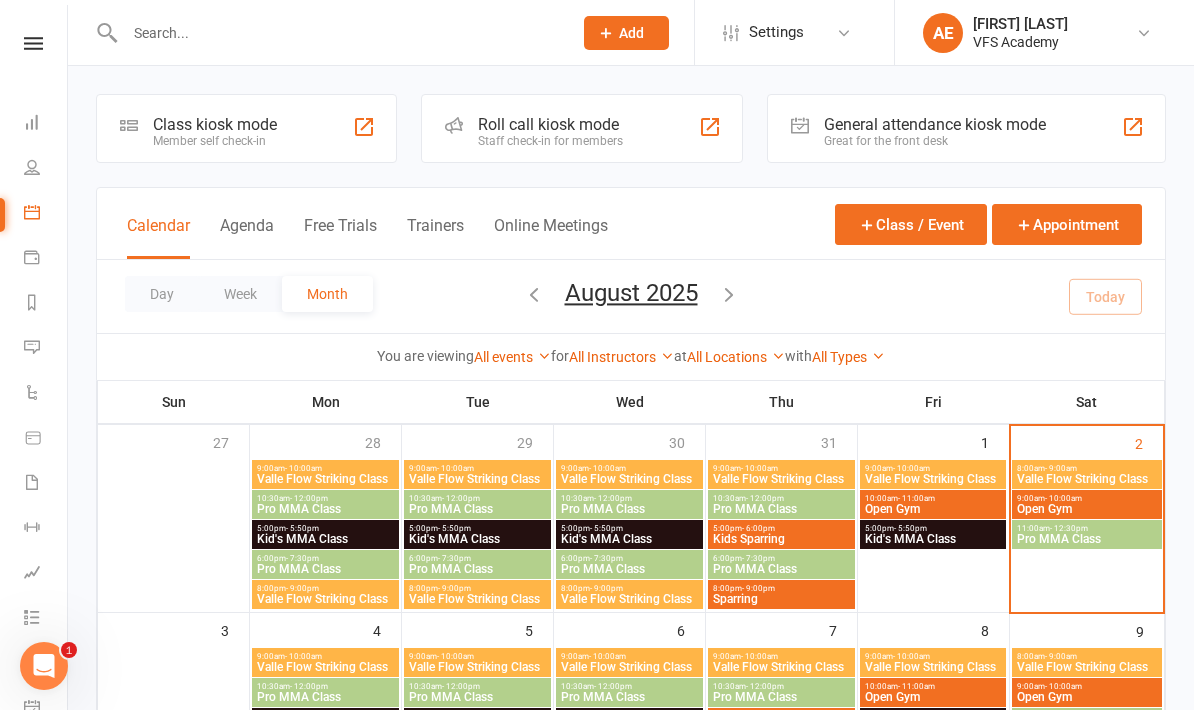 click on "Member self check-in" at bounding box center (215, 141) 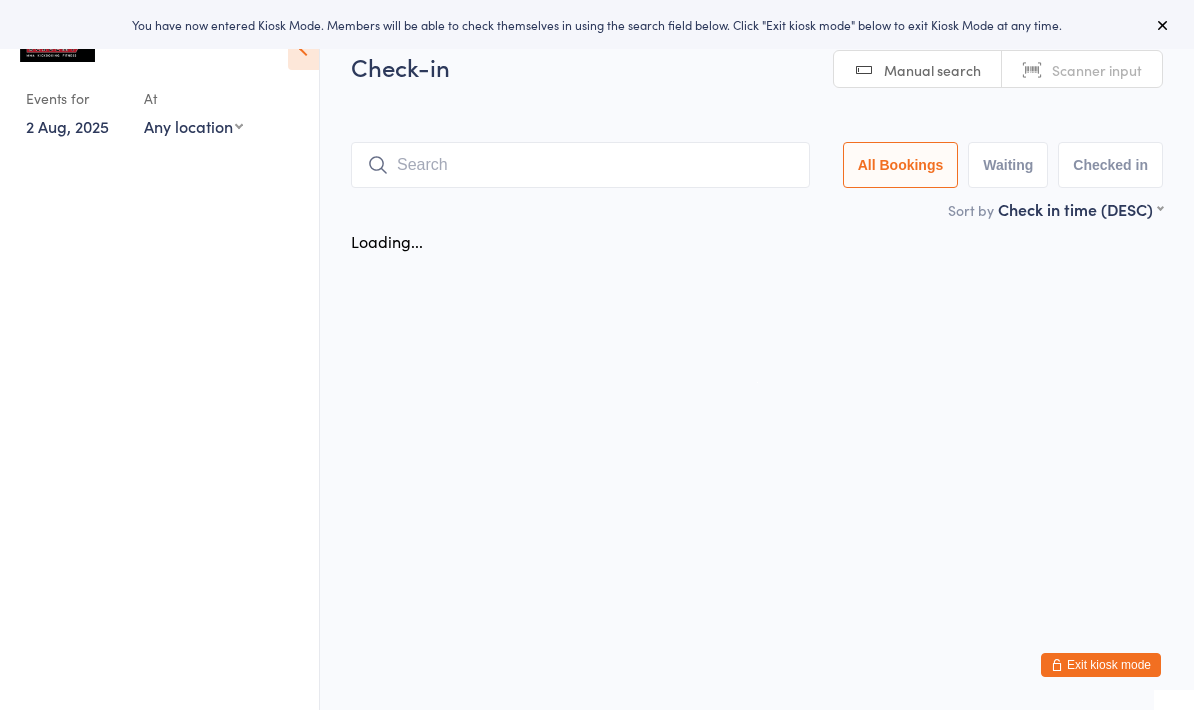 scroll, scrollTop: 0, scrollLeft: 0, axis: both 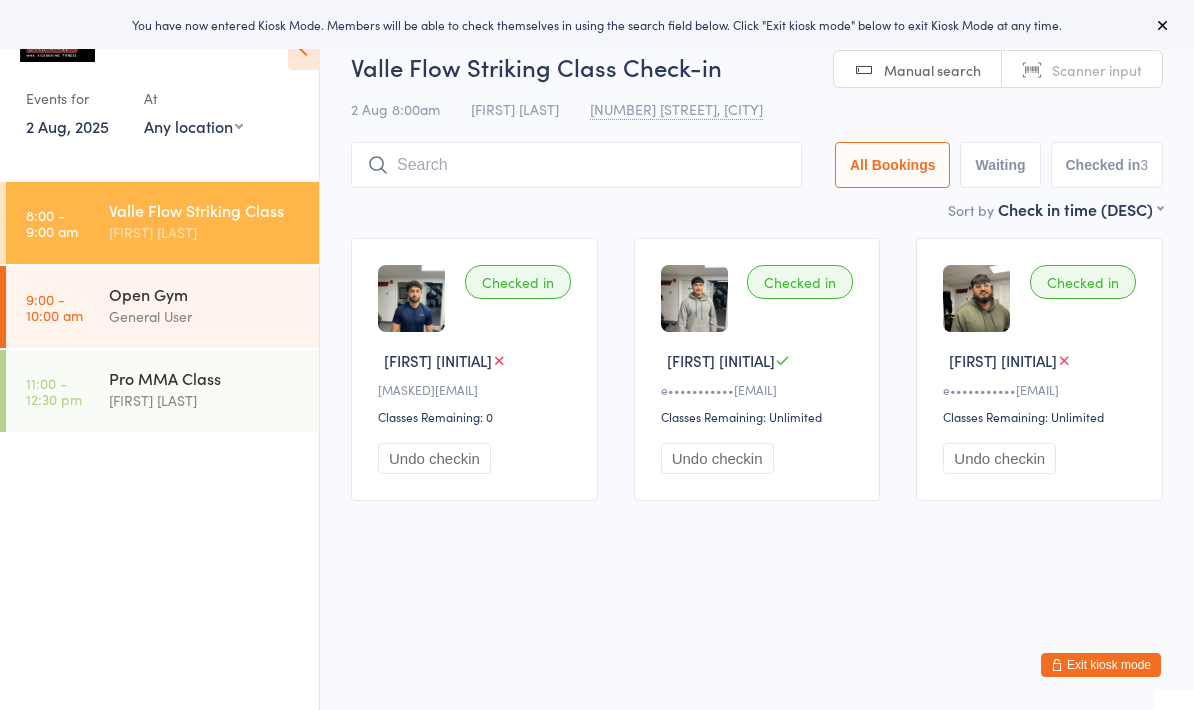 click at bounding box center (576, 165) 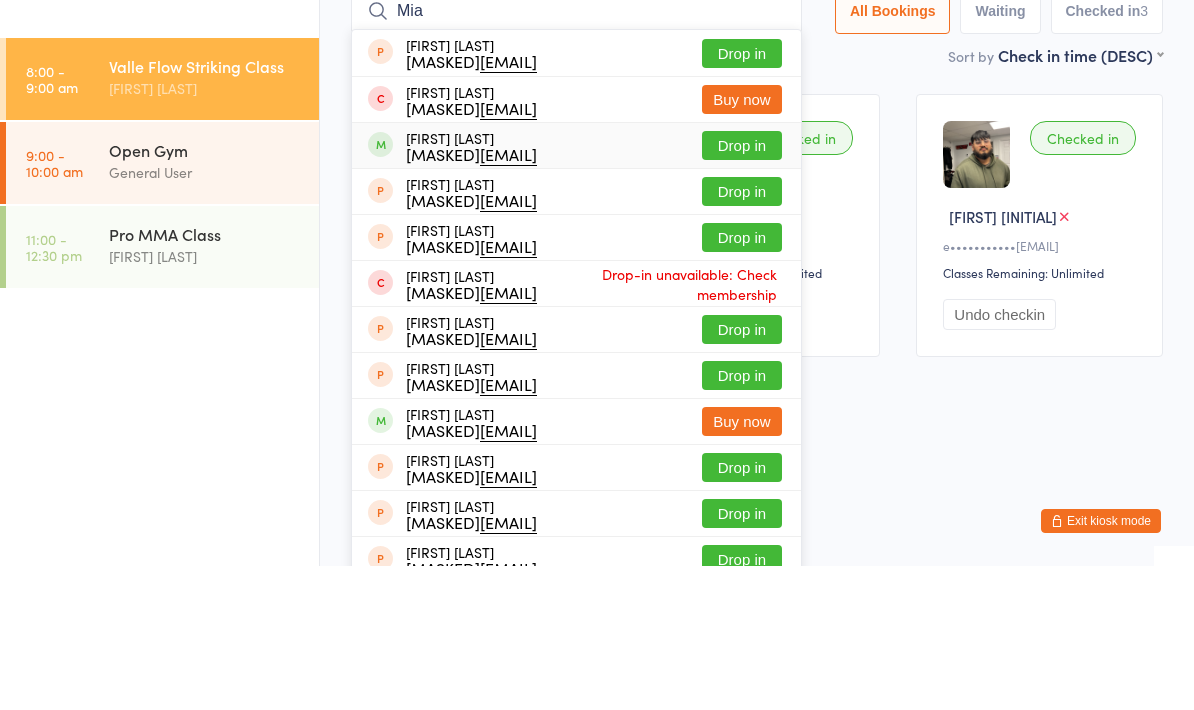 type on "Mia" 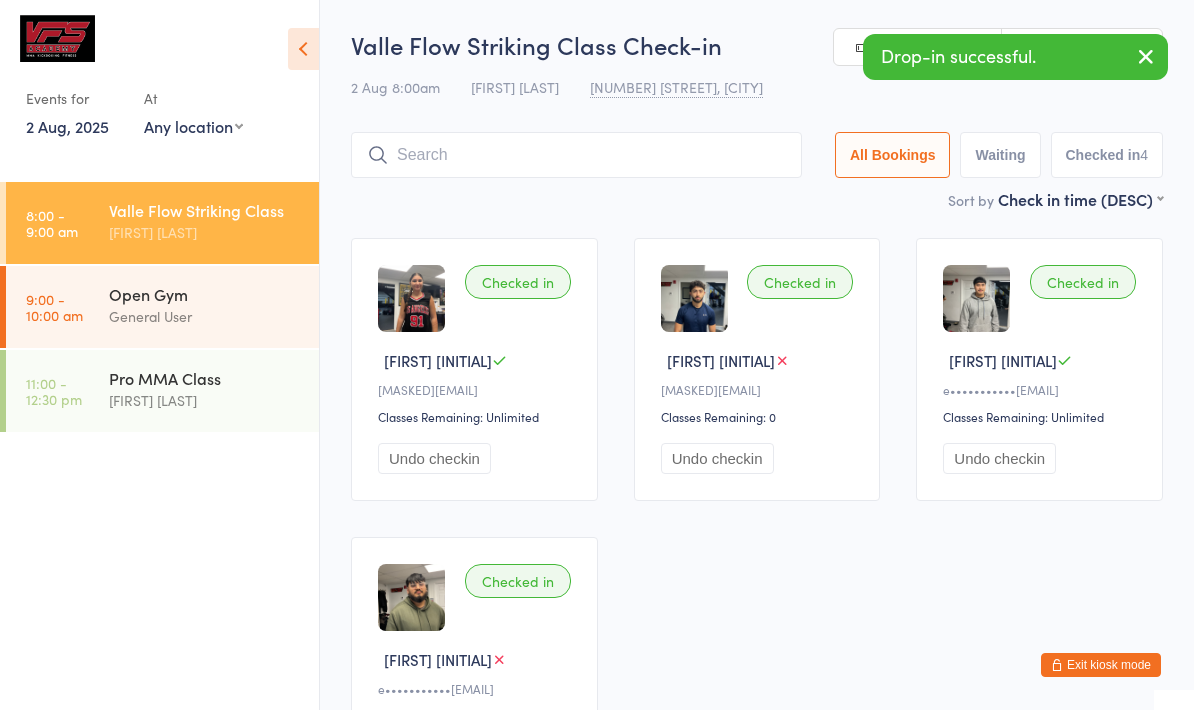 scroll, scrollTop: 3, scrollLeft: 0, axis: vertical 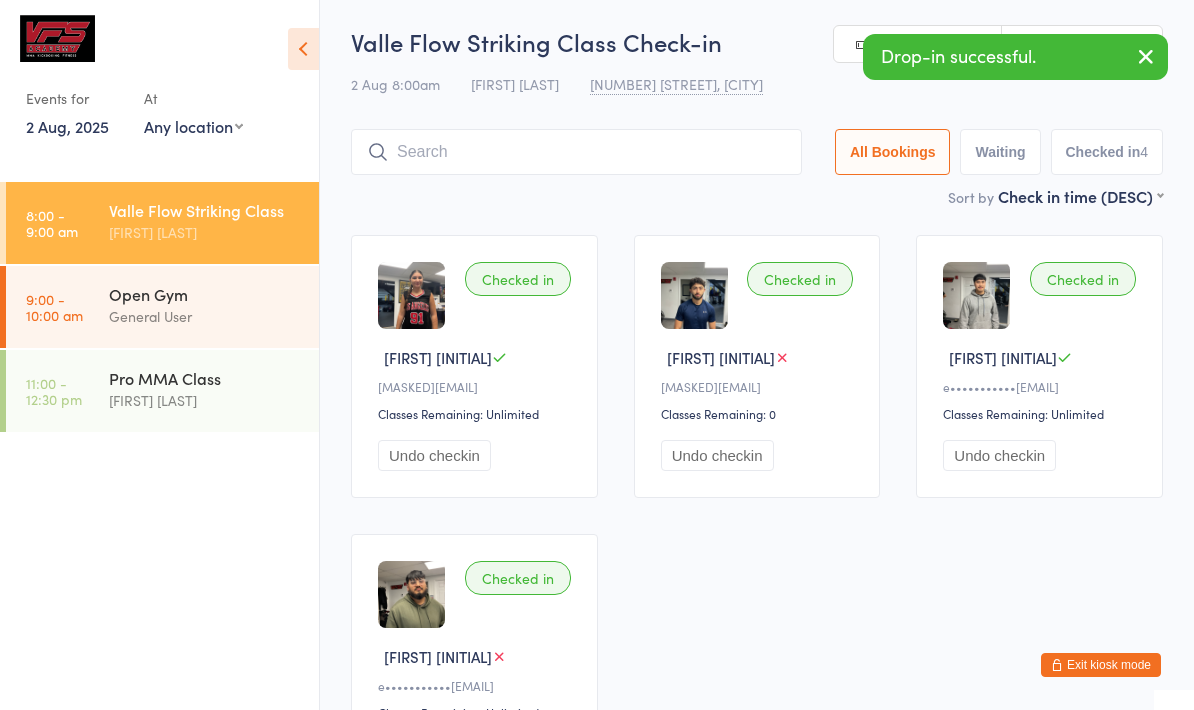 click on "Exit kiosk mode" at bounding box center (1101, 665) 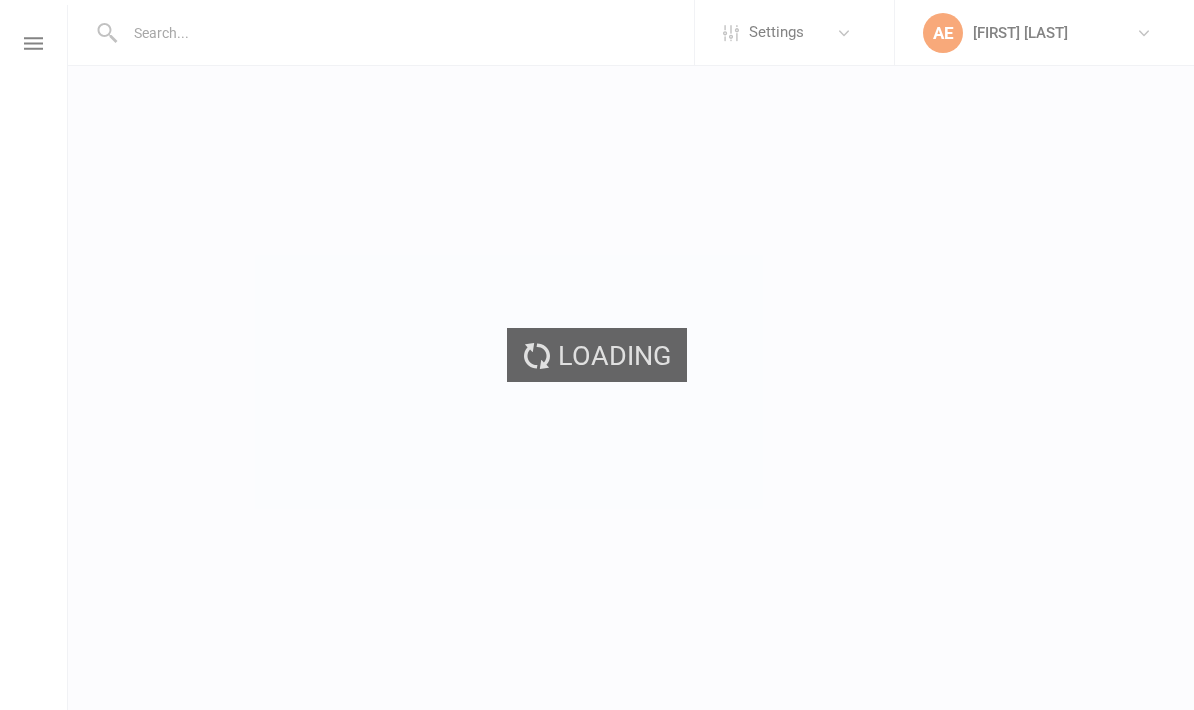 scroll, scrollTop: 0, scrollLeft: 0, axis: both 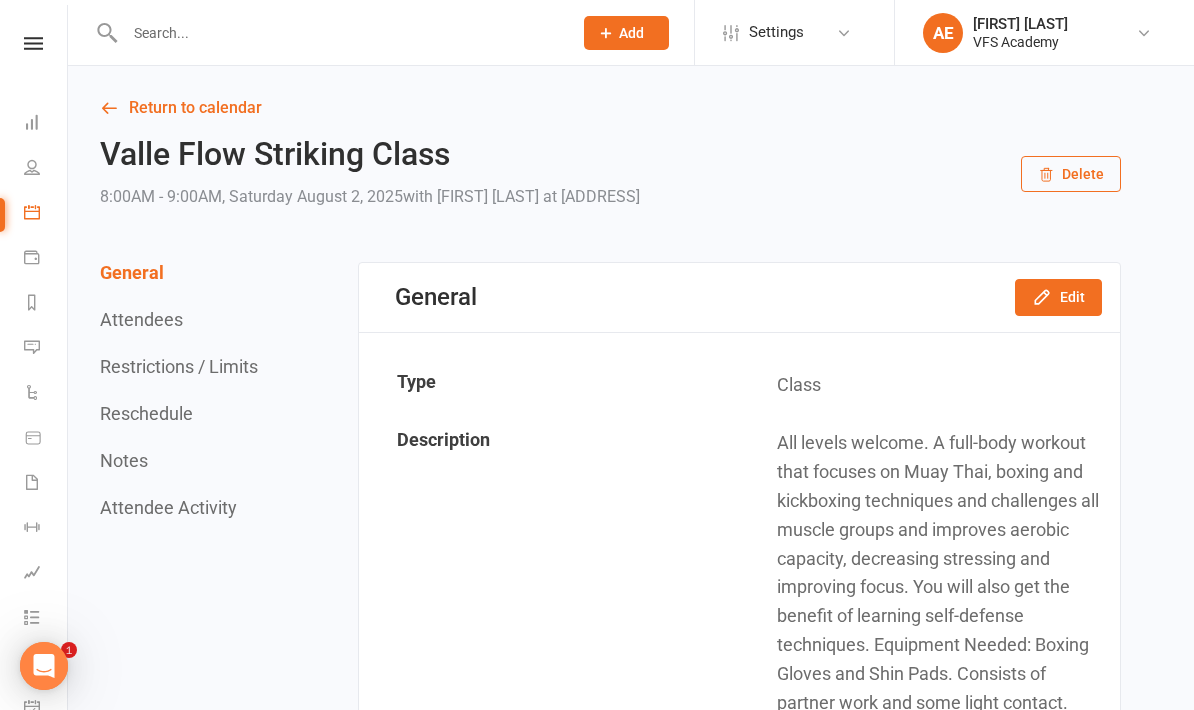 click at bounding box center (338, 33) 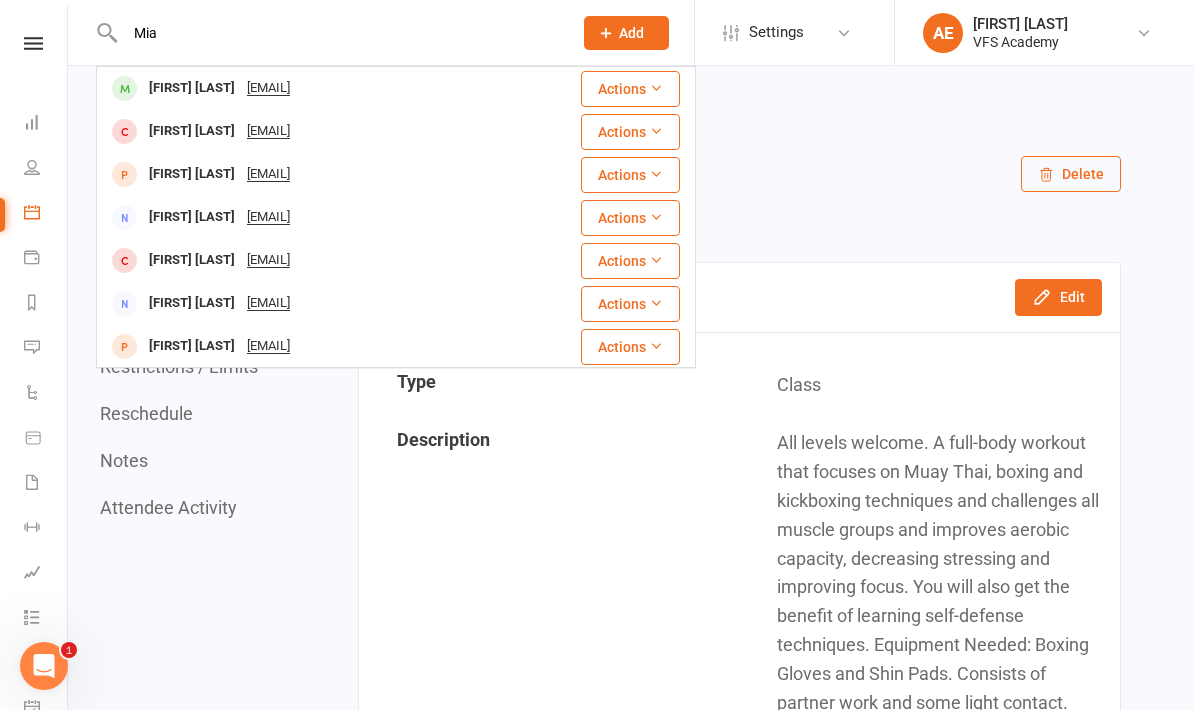 type on "Mia" 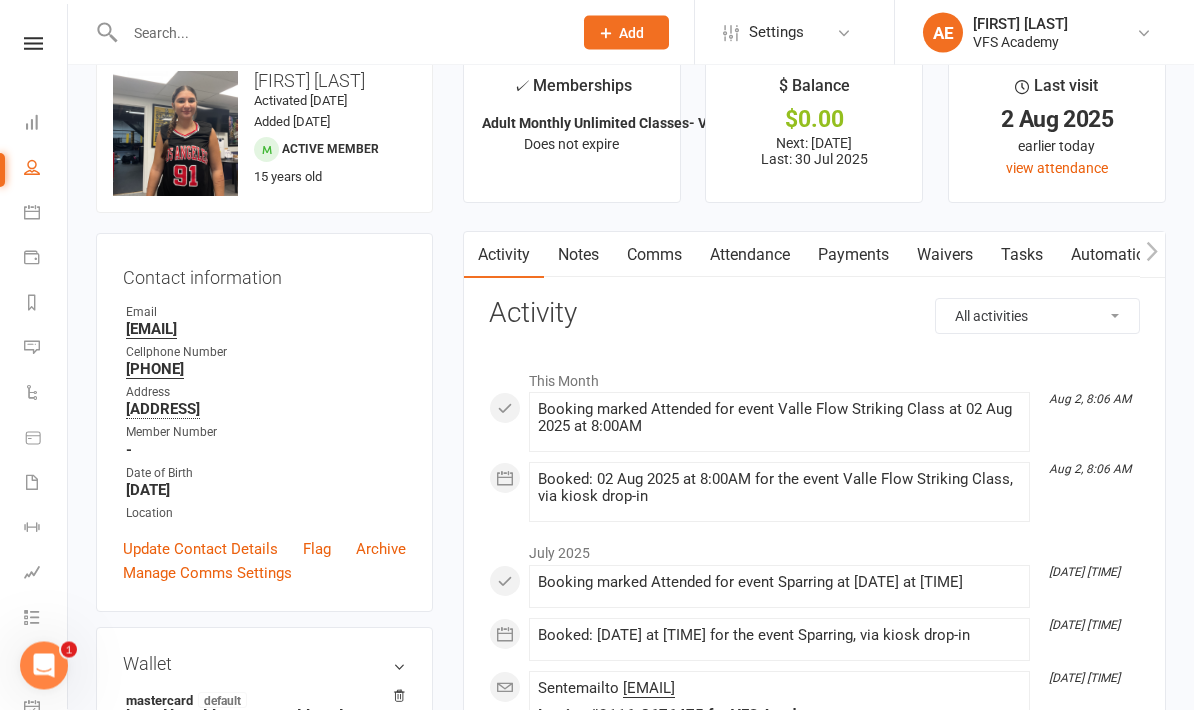 click on "Attendance" at bounding box center (750, 256) 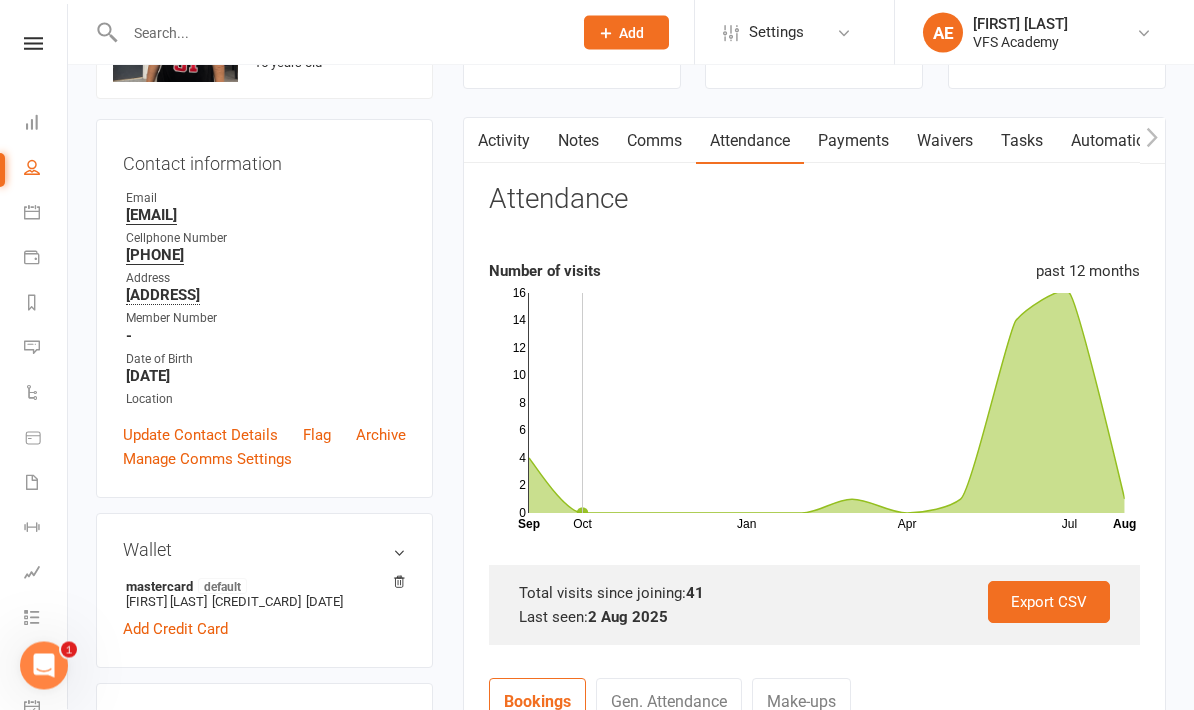 scroll, scrollTop: 0, scrollLeft: 0, axis: both 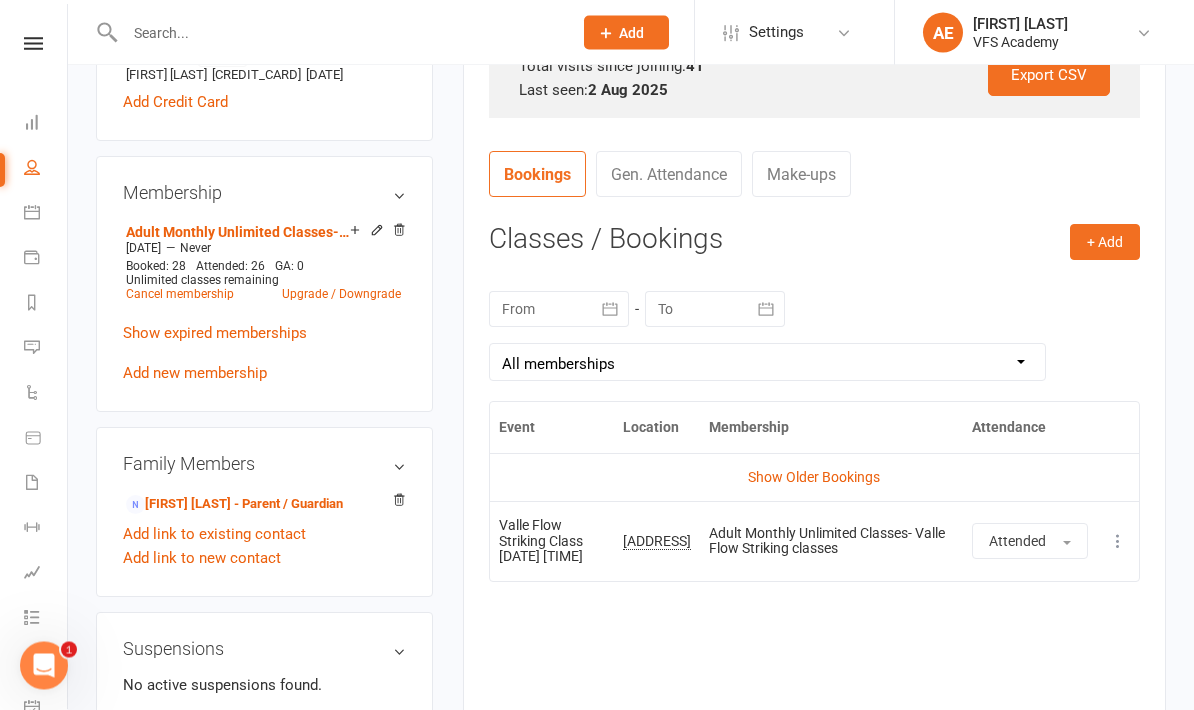 click on "Show Older Bookings" at bounding box center [814, 478] 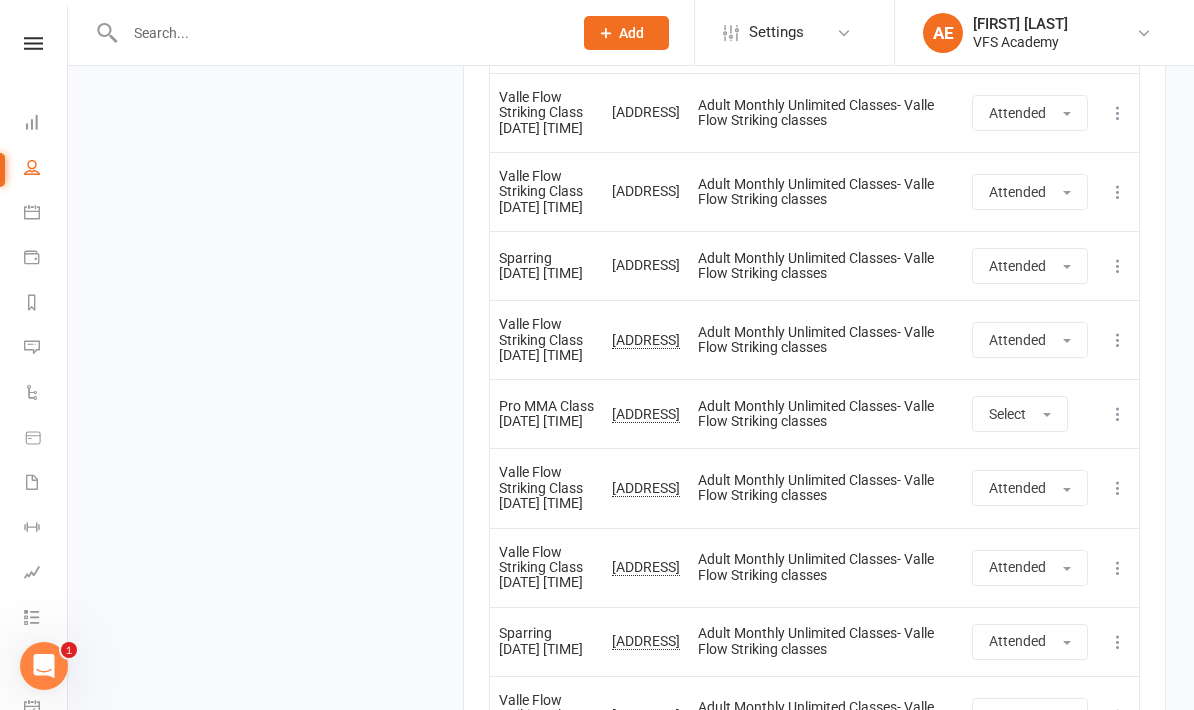 scroll, scrollTop: 3716, scrollLeft: 0, axis: vertical 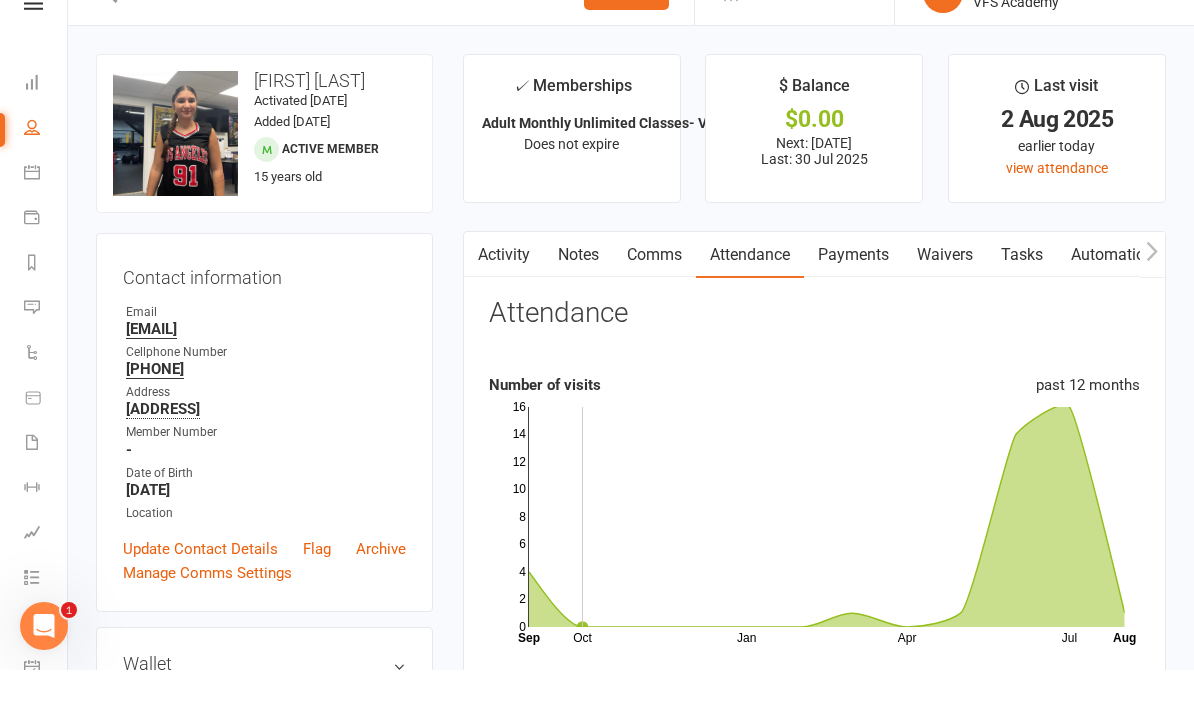 click on "Clubworx" at bounding box center (33, 69) 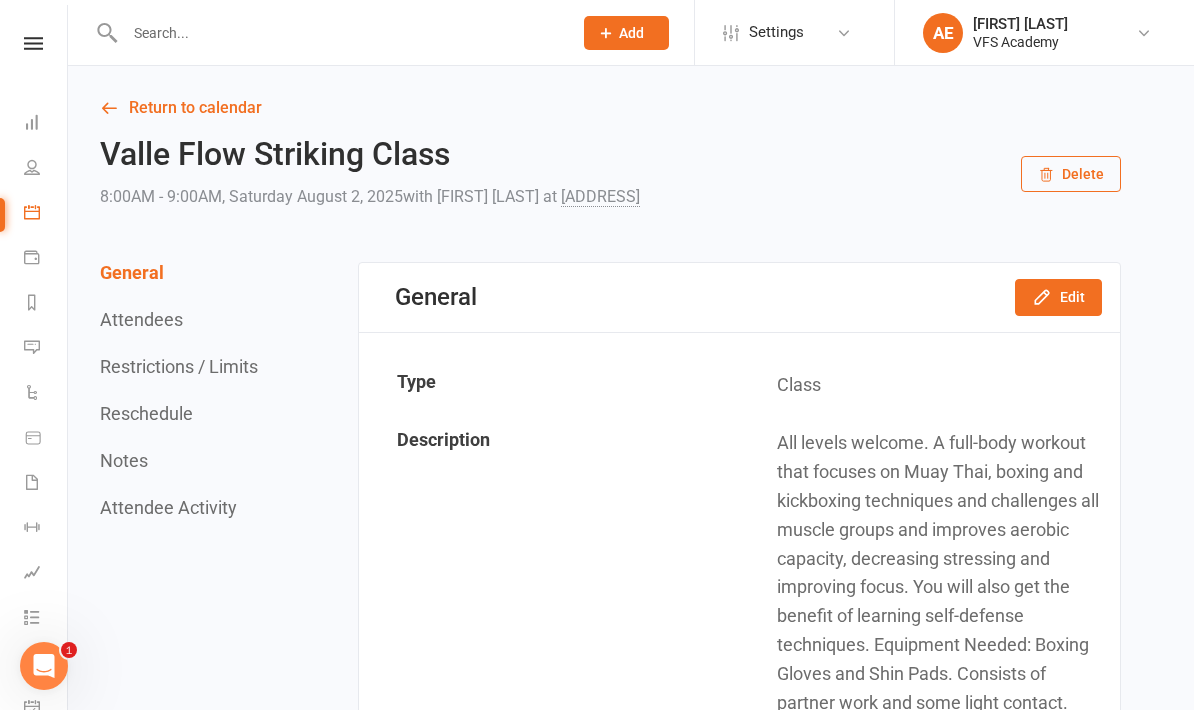 click on "Return to calendar" at bounding box center [610, 108] 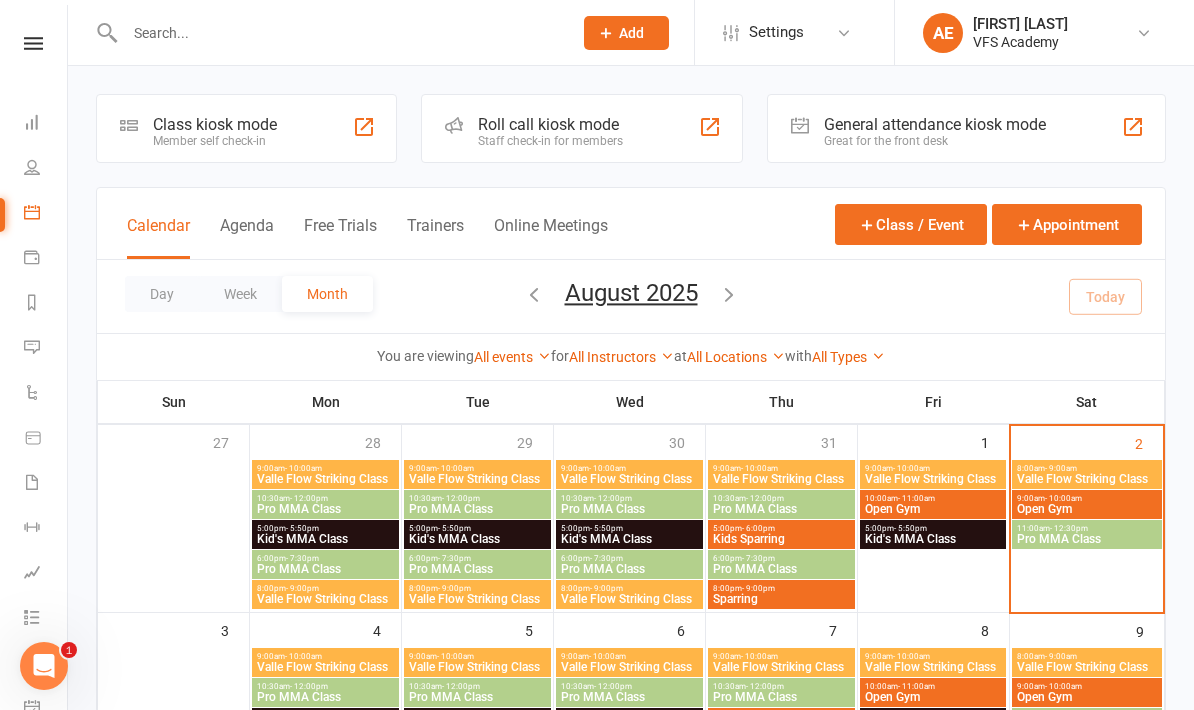 click on "Class kiosk mode" at bounding box center [215, 124] 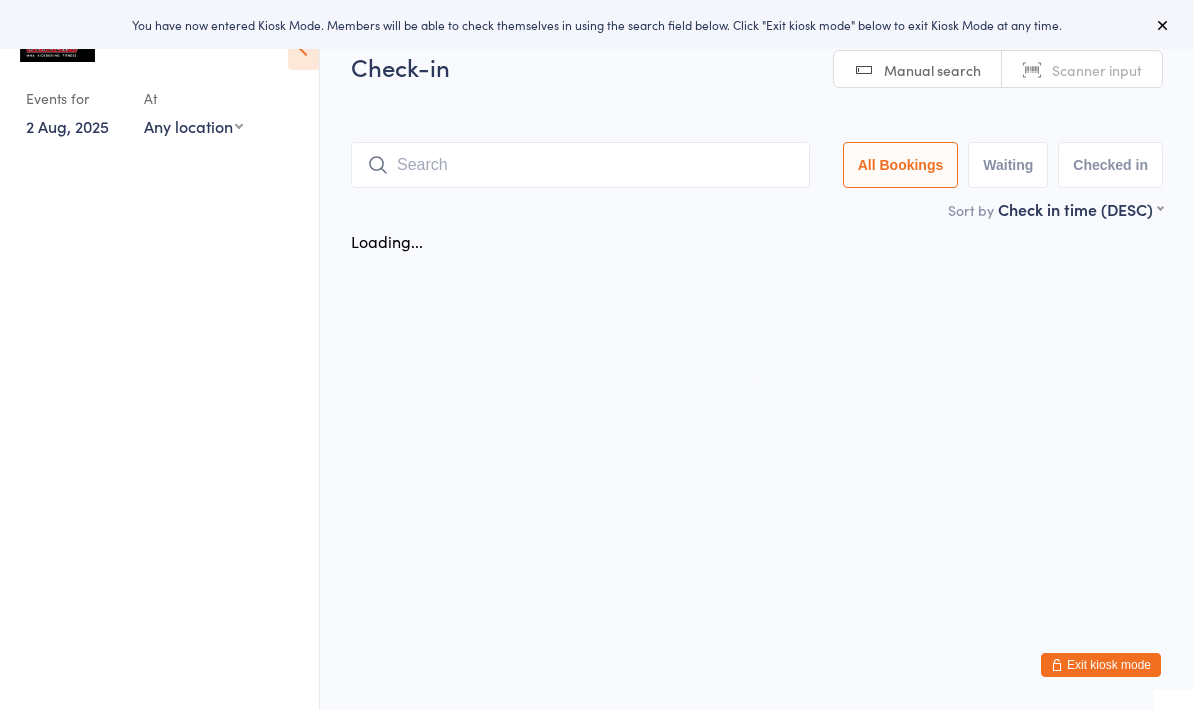 scroll, scrollTop: 0, scrollLeft: 0, axis: both 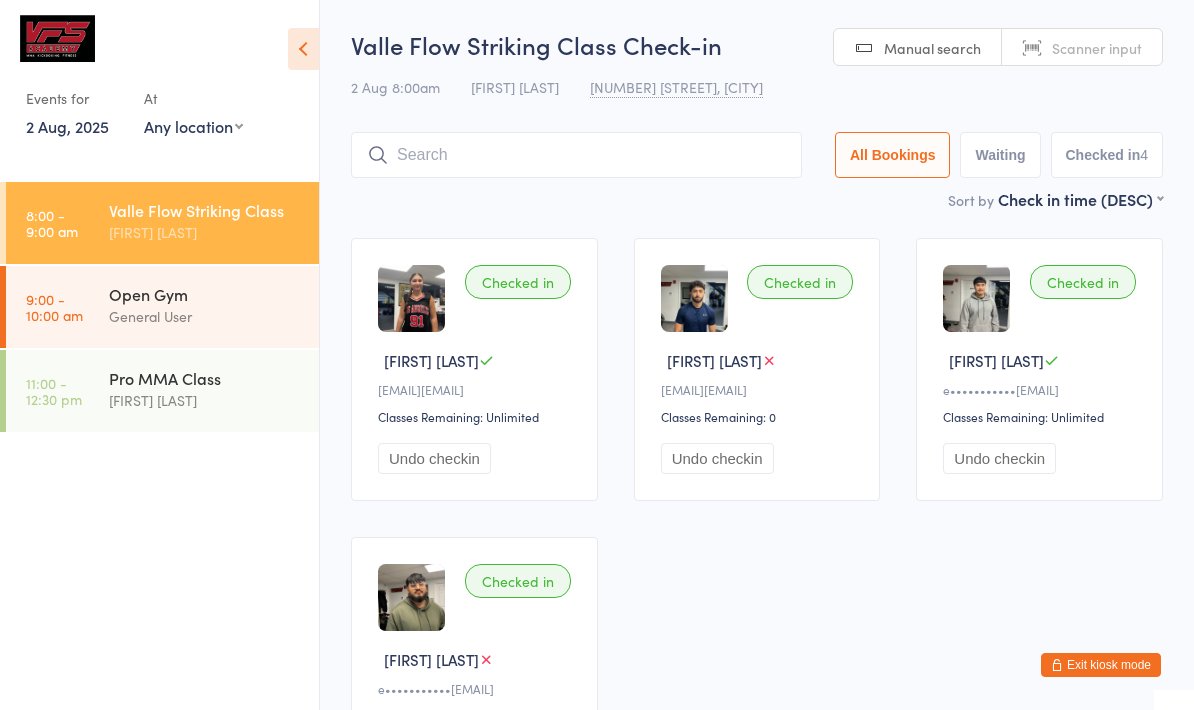 click at bounding box center [576, 155] 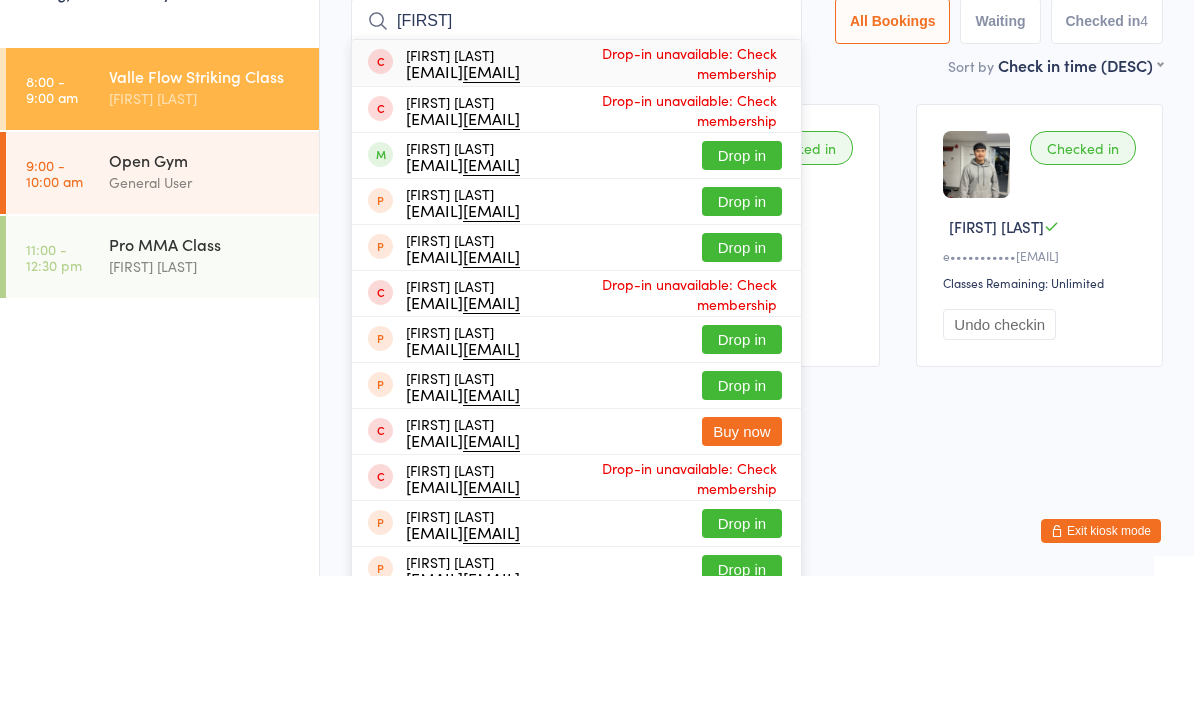 type on "[FIRST]" 